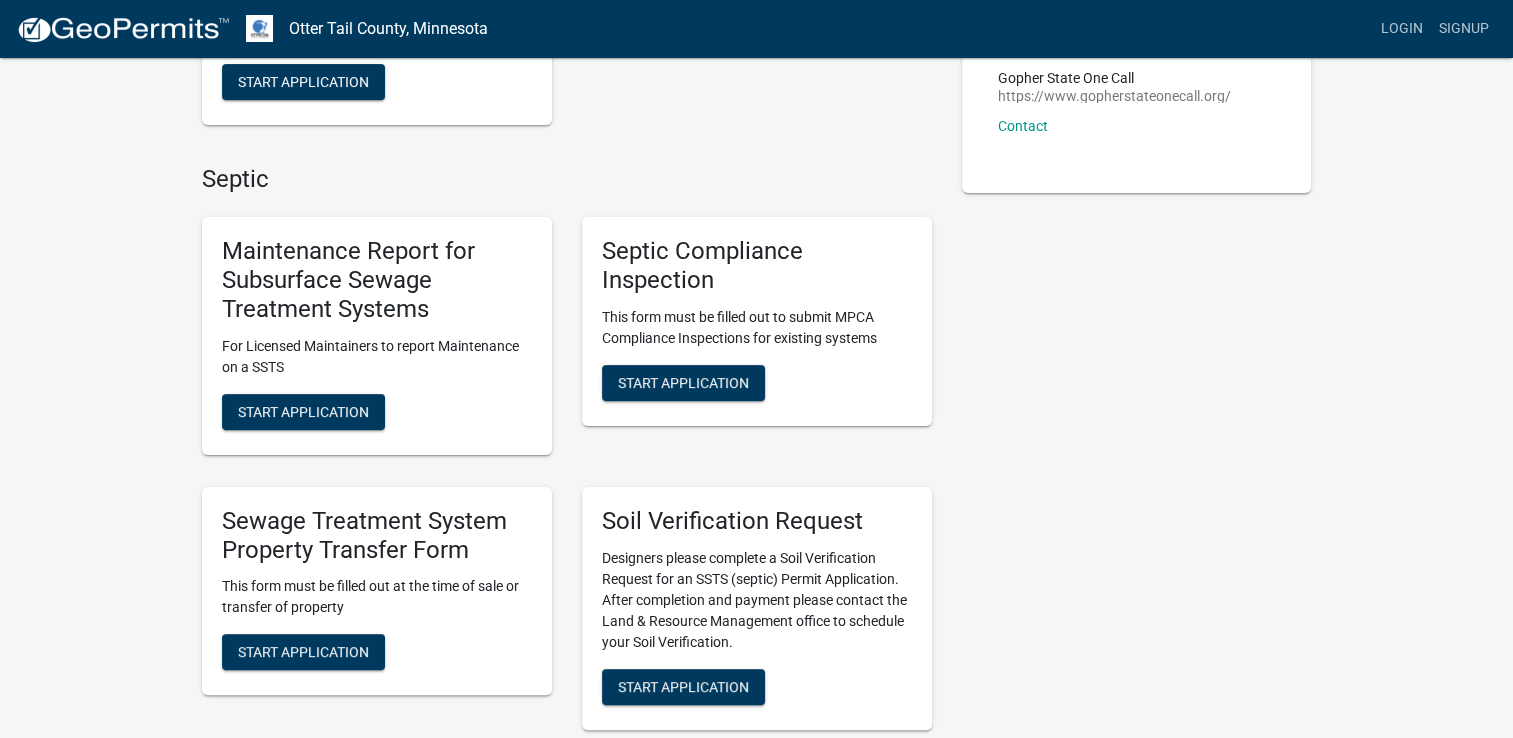 scroll, scrollTop: 400, scrollLeft: 0, axis: vertical 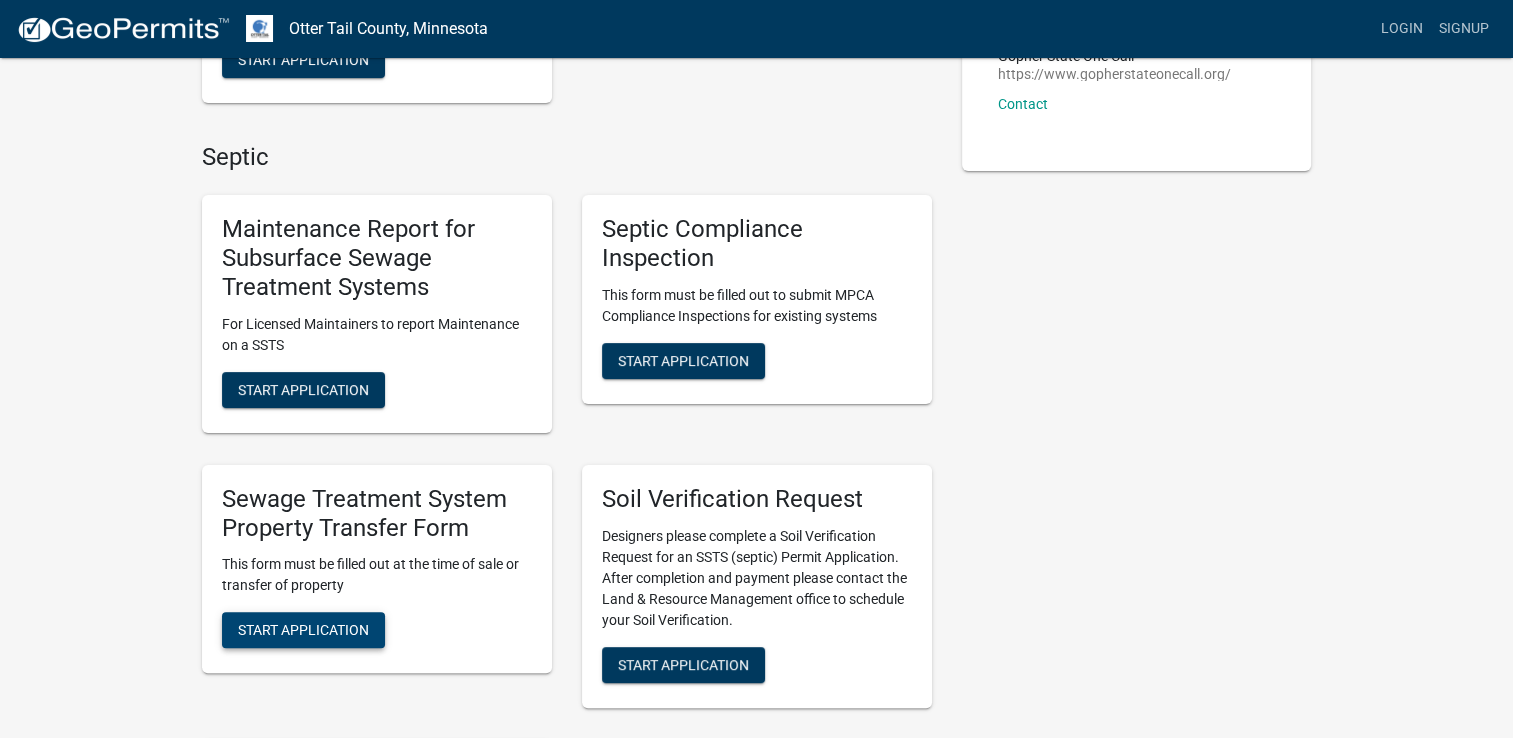 click on "Start Application" at bounding box center (303, 630) 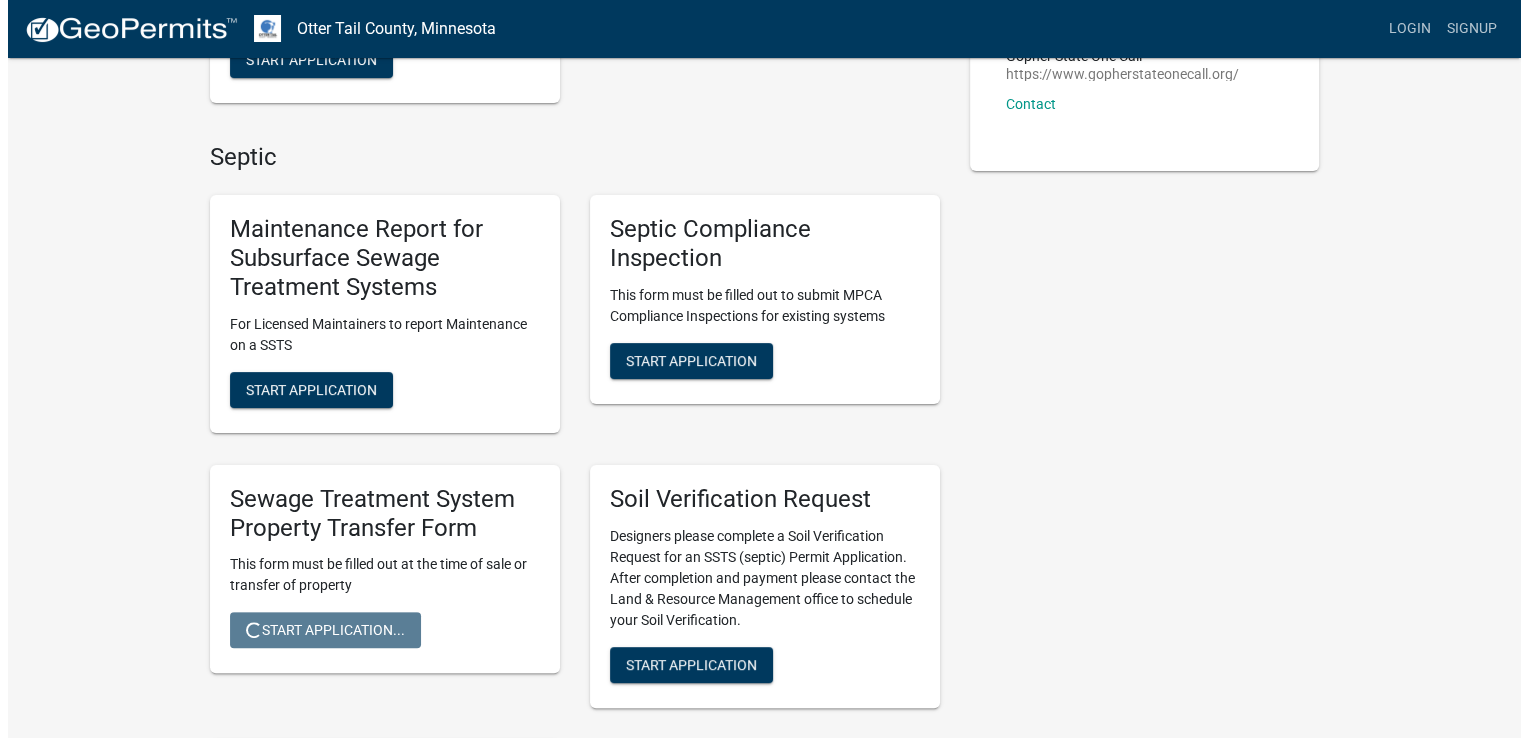 scroll, scrollTop: 0, scrollLeft: 0, axis: both 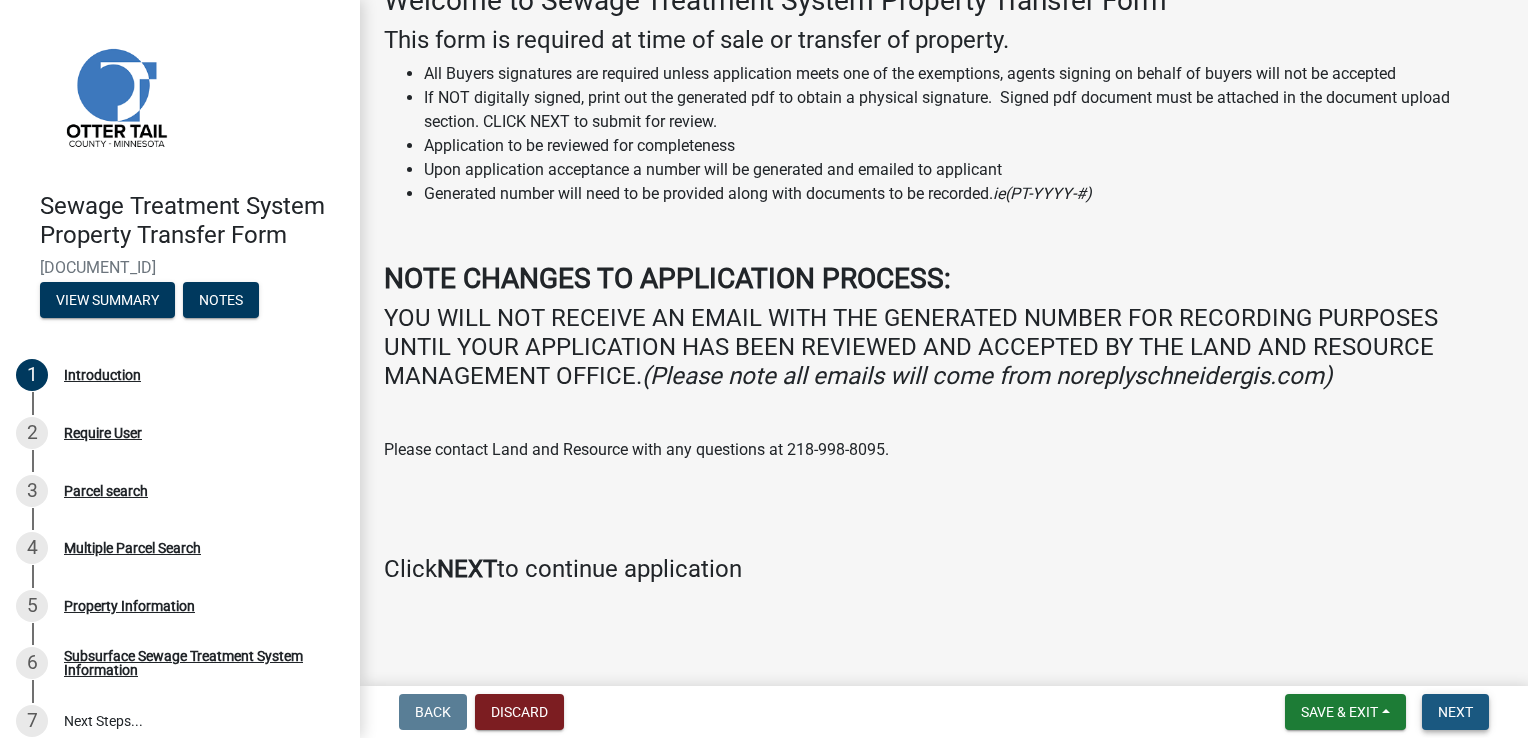 click on "Next" at bounding box center [1455, 712] 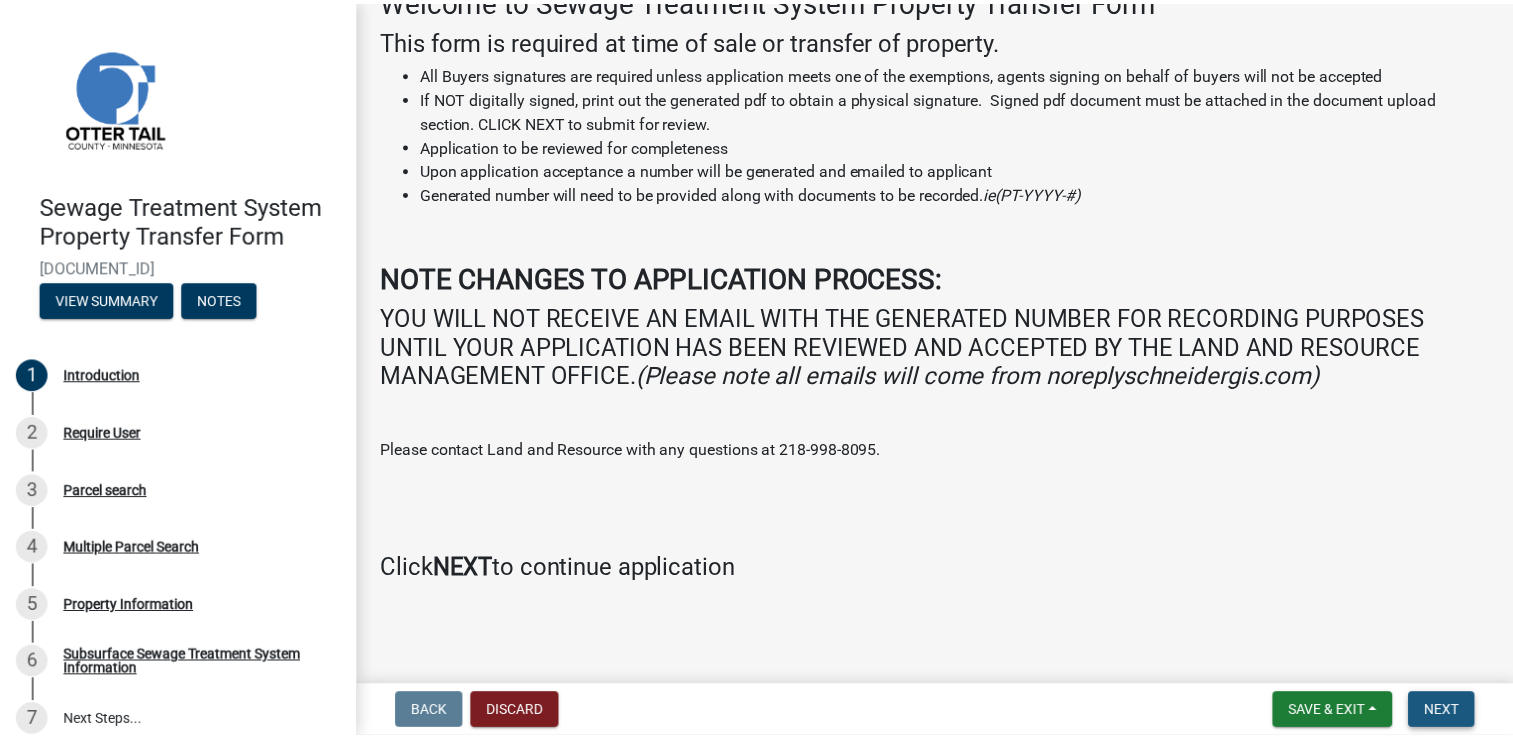 scroll, scrollTop: 0, scrollLeft: 0, axis: both 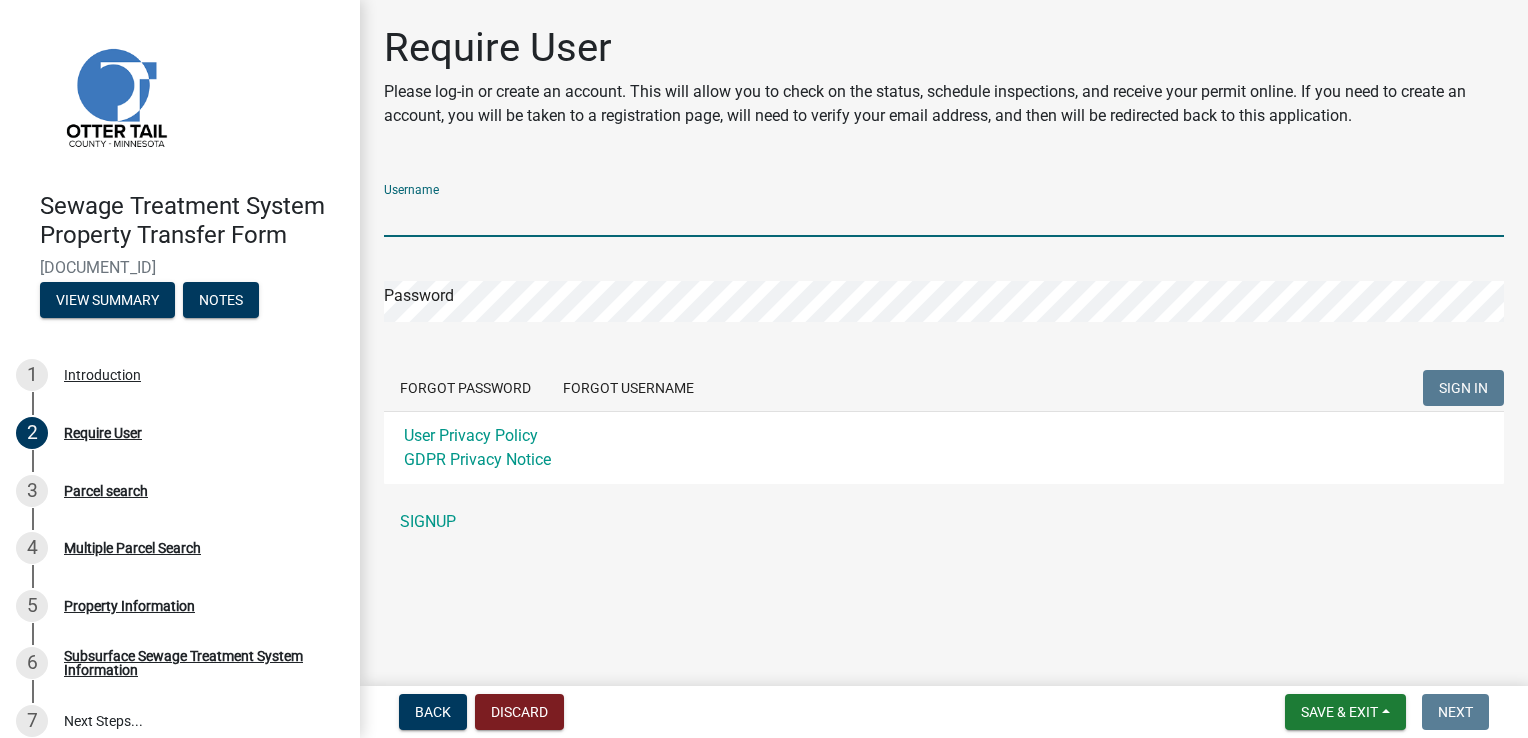 click on "Username" at bounding box center [944, 216] 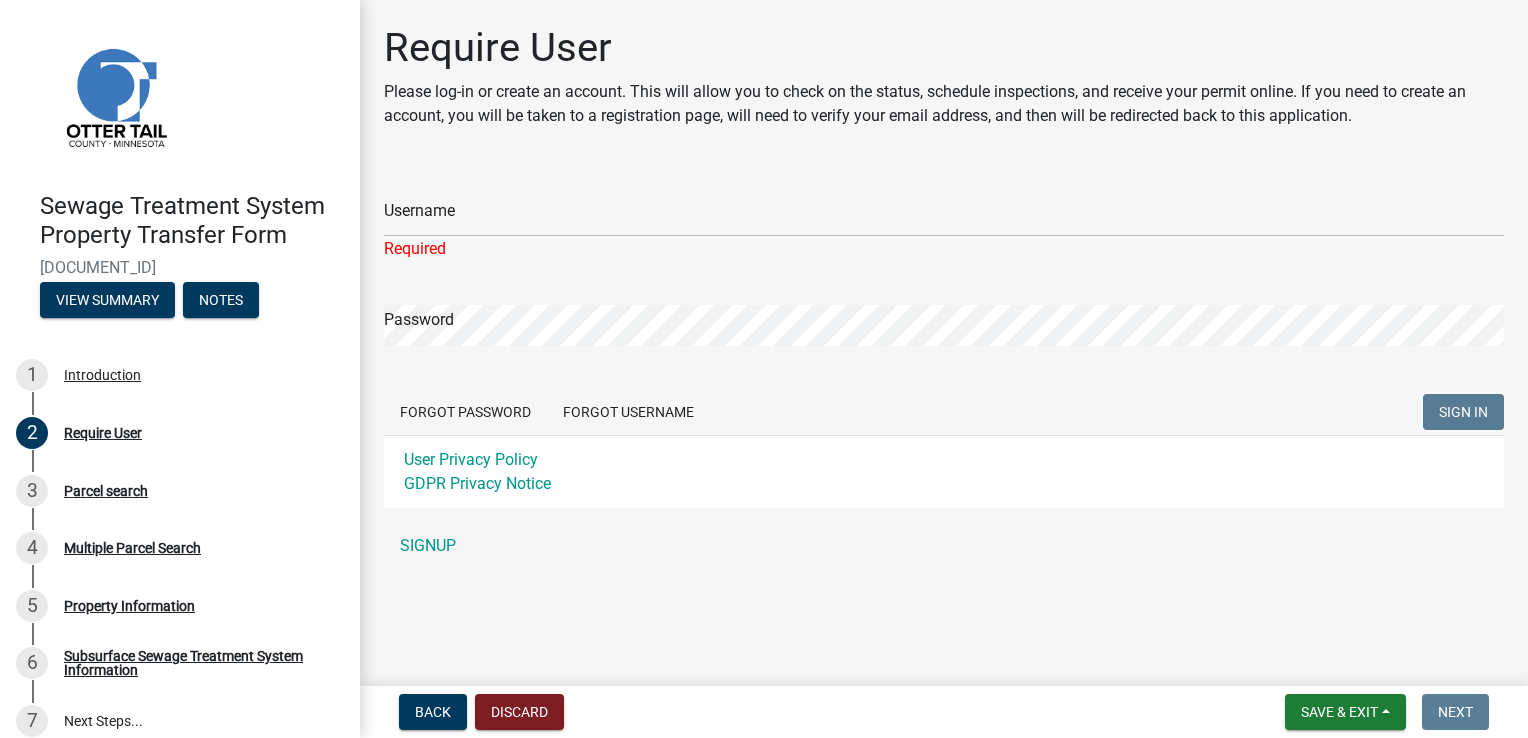 click on "Username Required Password  Forgot Password   Forgot Username  SIGN IN User Privacy Policy GDPR Privacy Notice SIGNUP" 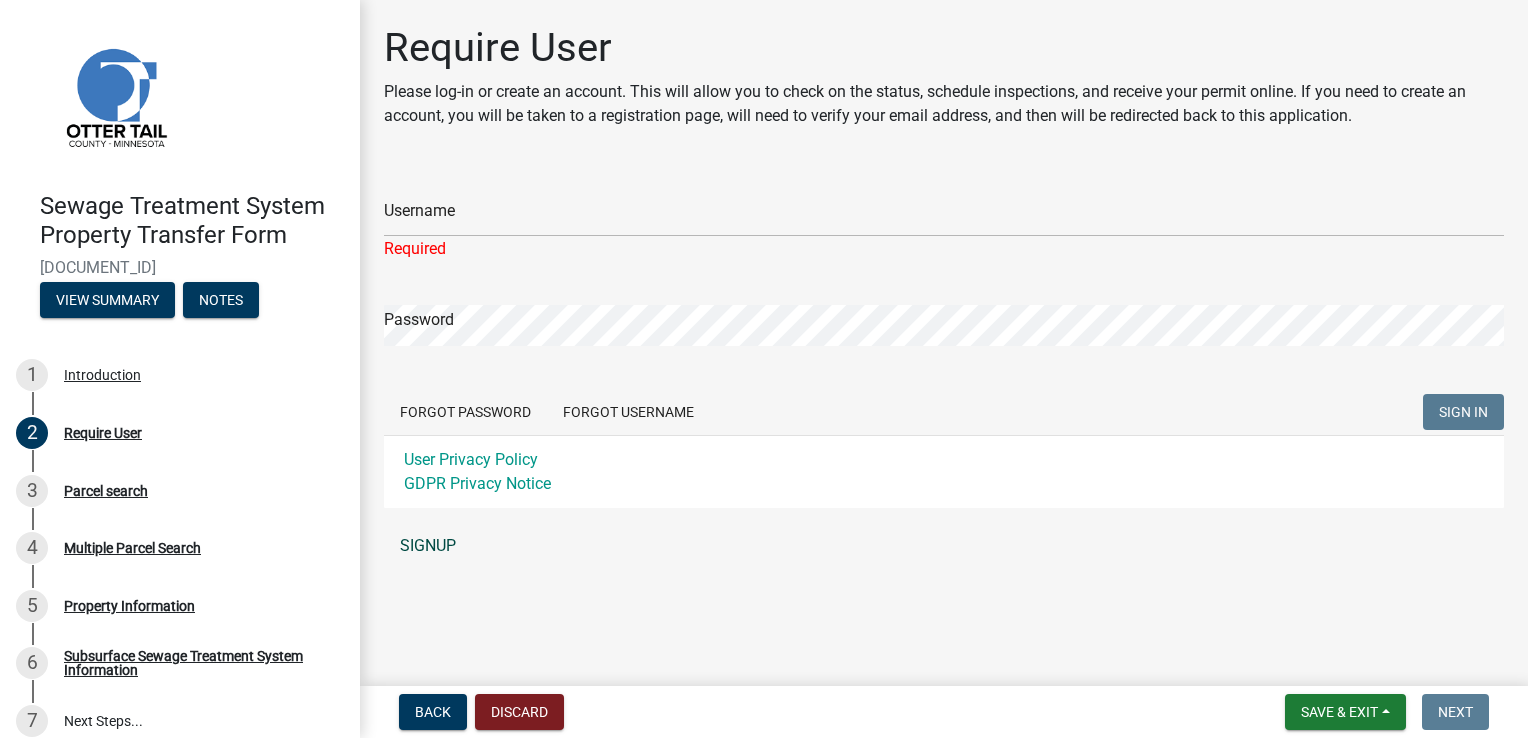 click on "SIGNUP" 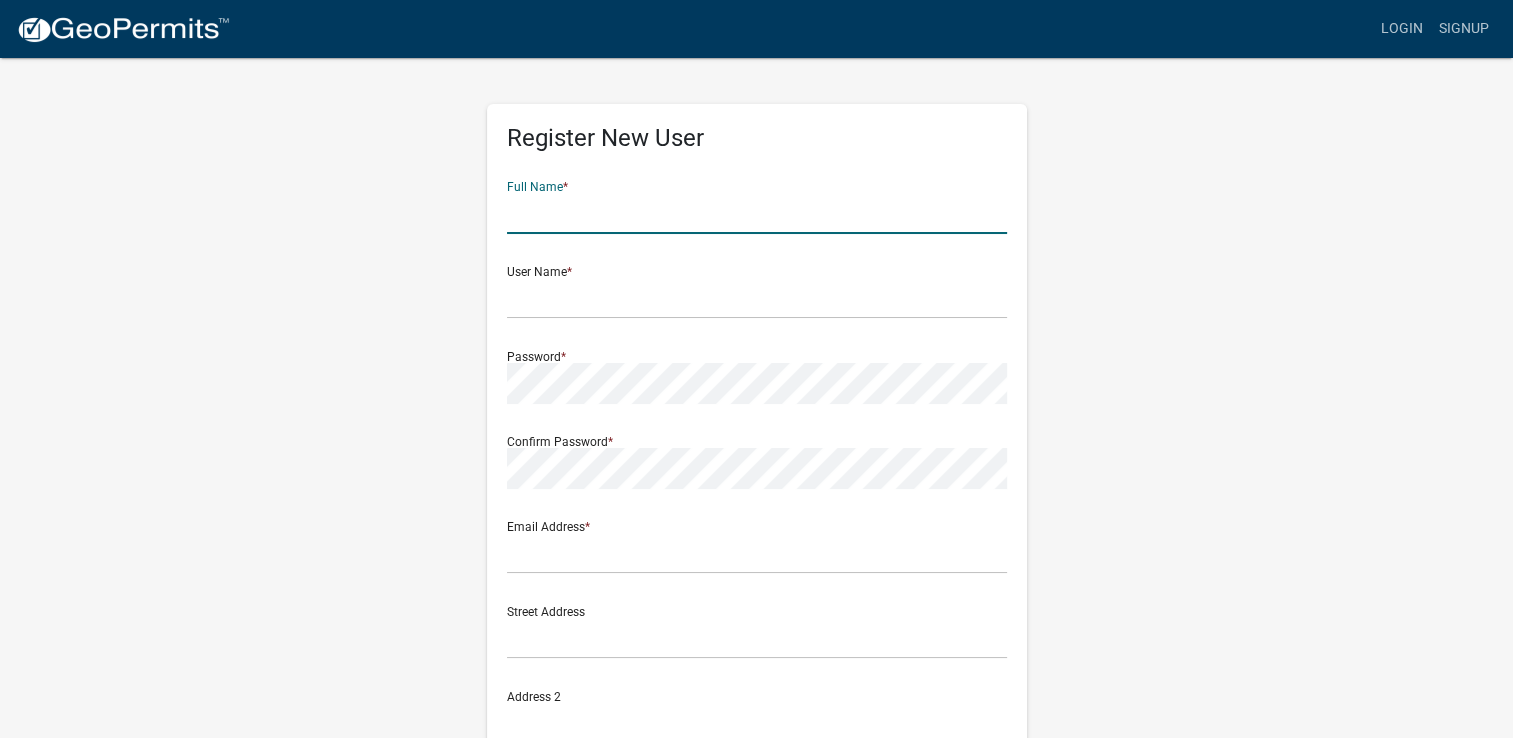 click 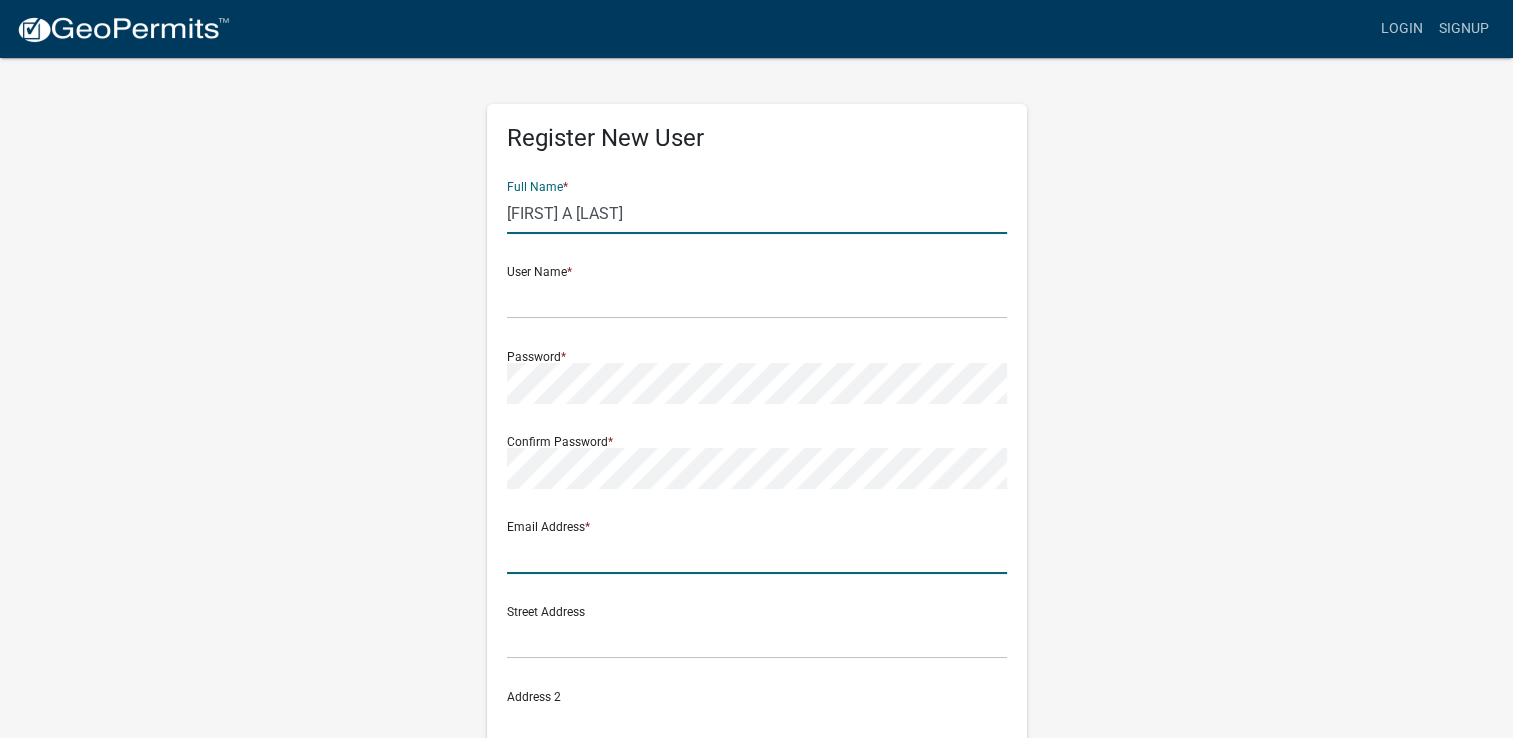 type on "pnelson@firmanswer.com" 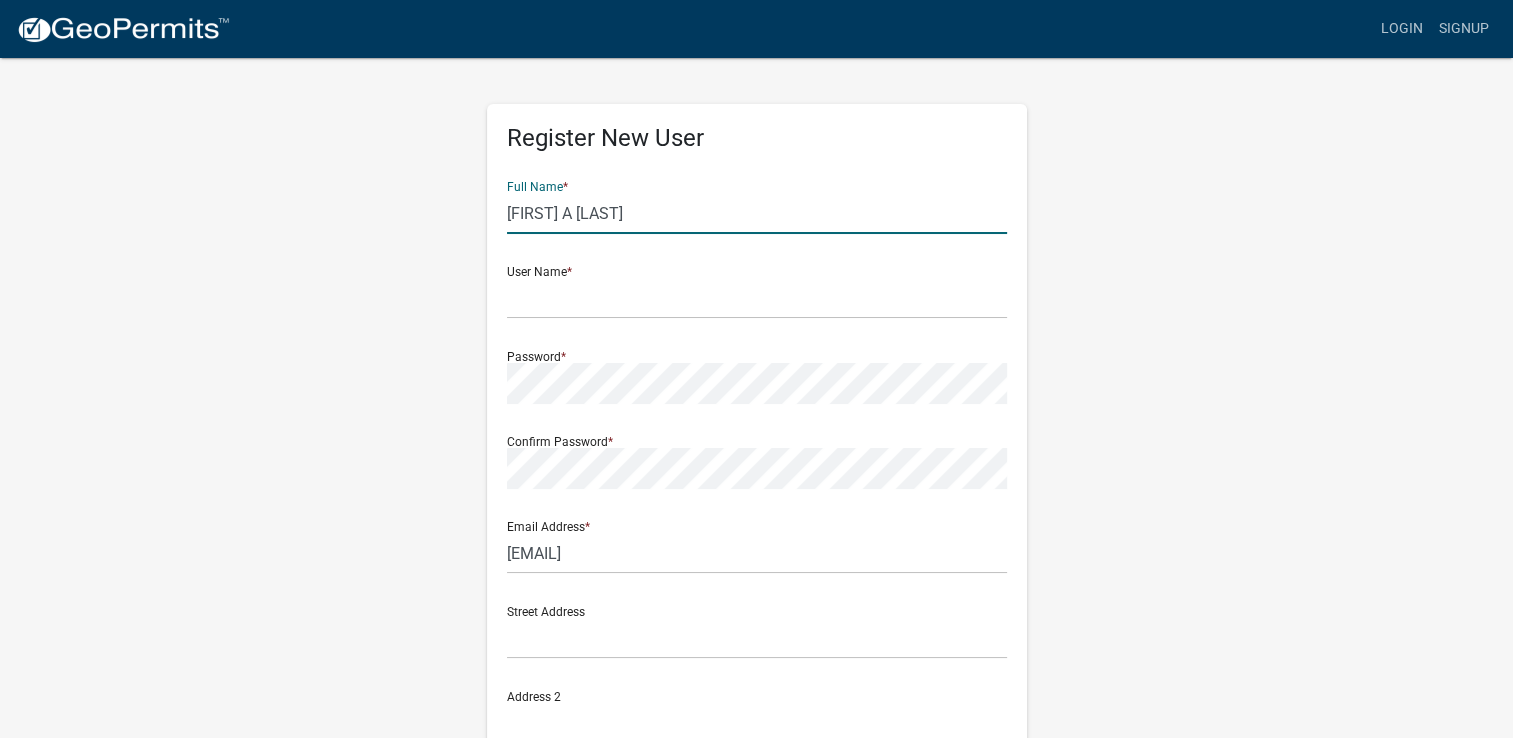 type on "2183718643" 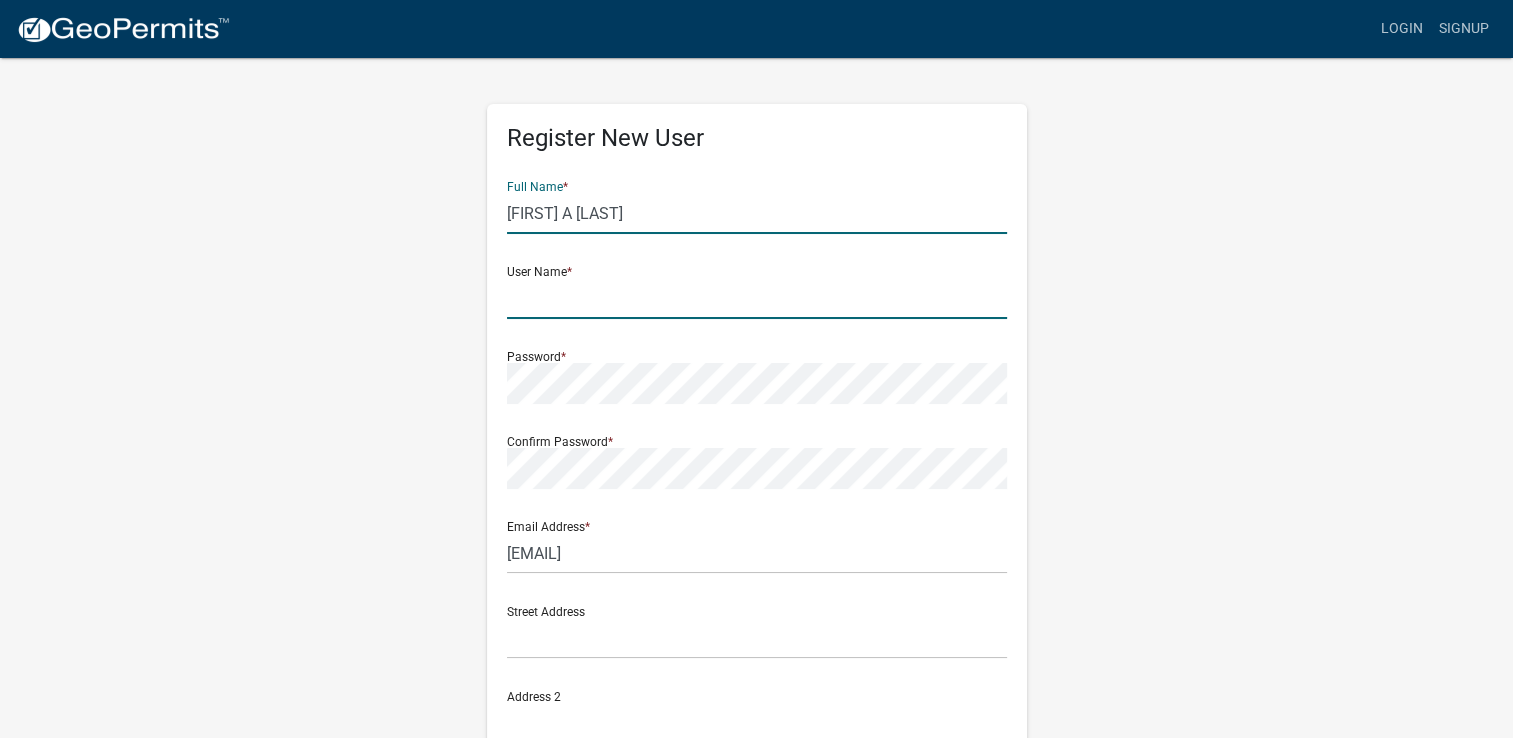 click 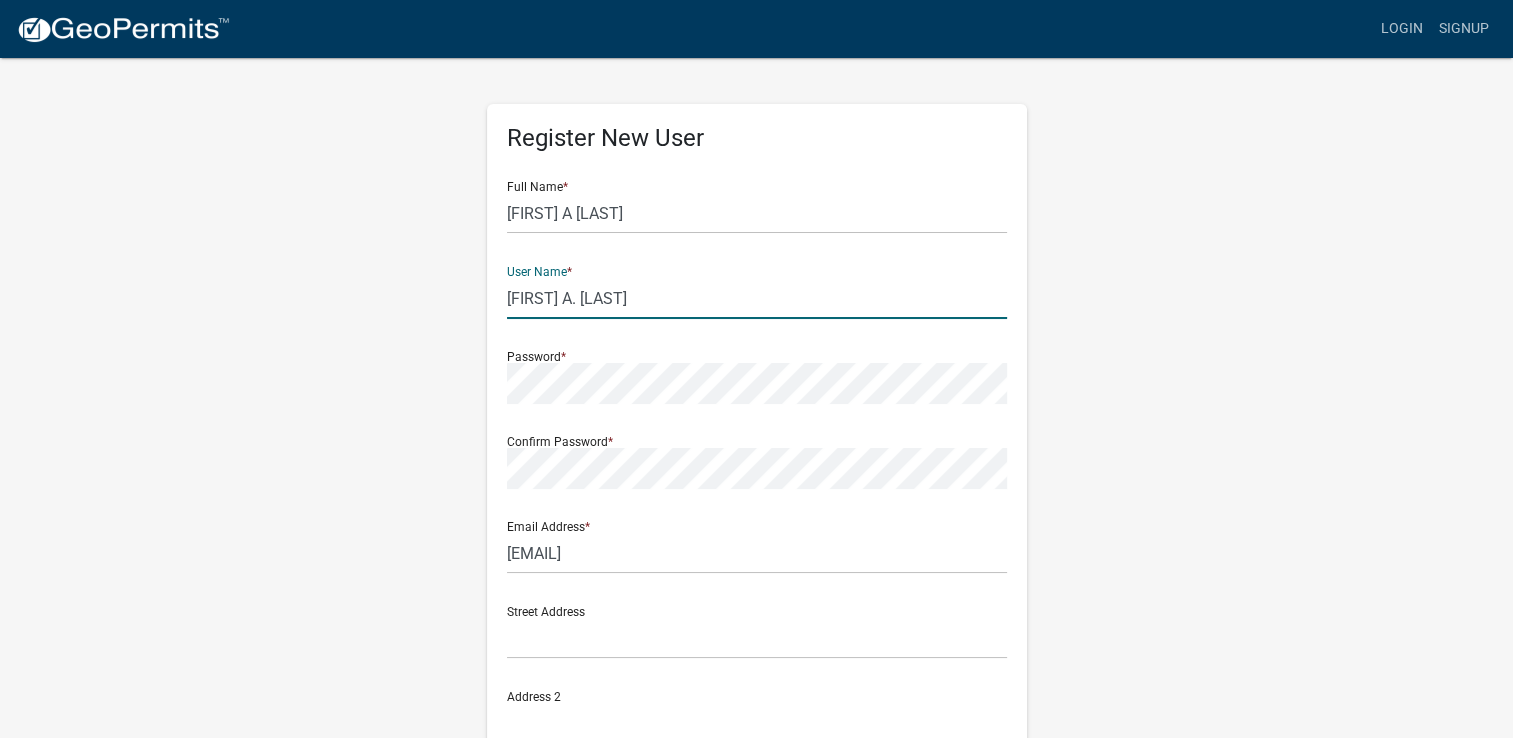 type on "[FIRST] [LAST]" 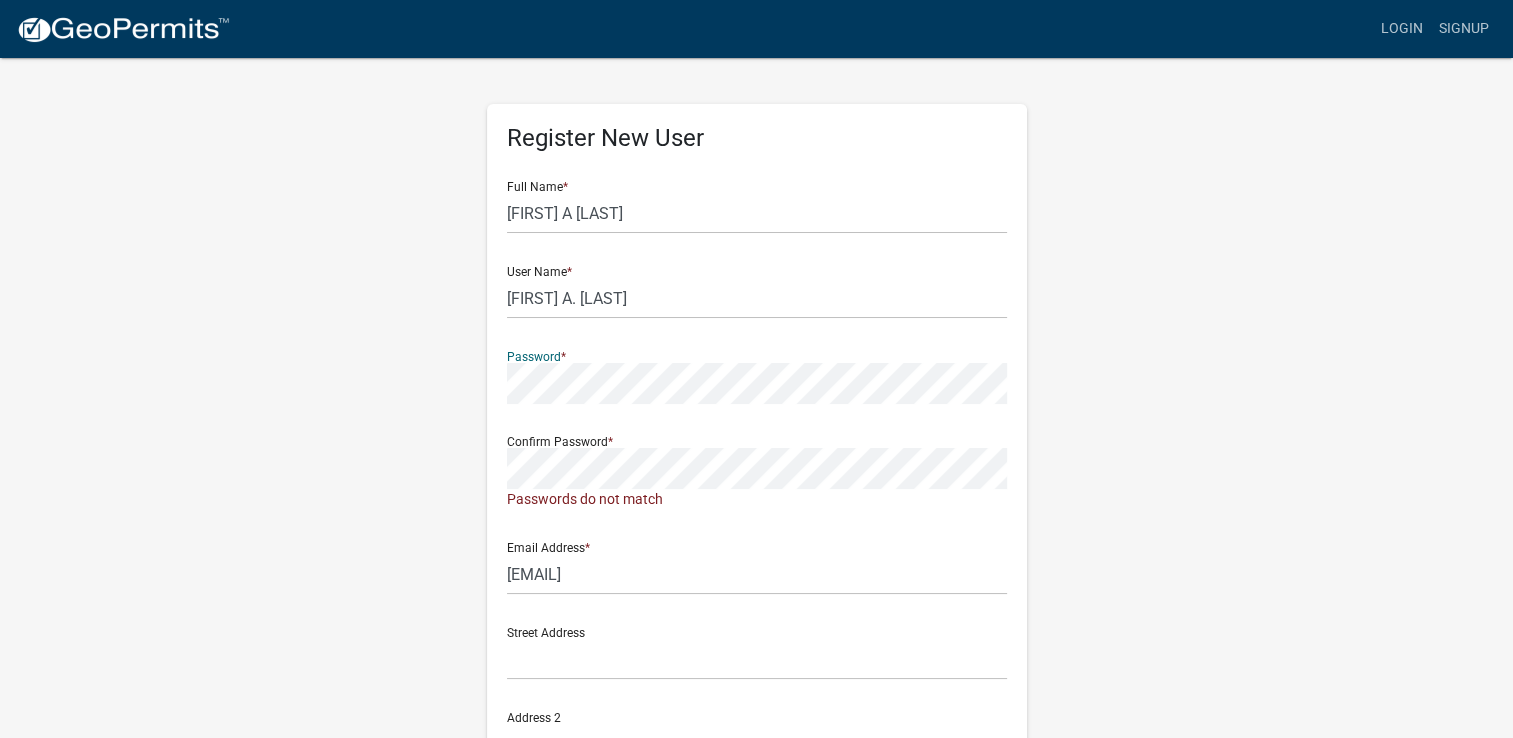 click on "Register New User Full Name  * Patricia A Nelson User Name  * Patricia A. Nelson Password  * Confirm Password  *  Passwords do not match  Email Address  * pnelson@firmanswer.com Street Address  Address 2 City  State  Zip  Phone Number 2183718643  Cancel  Register User Privacy Policy GDPR Privacy Notice" 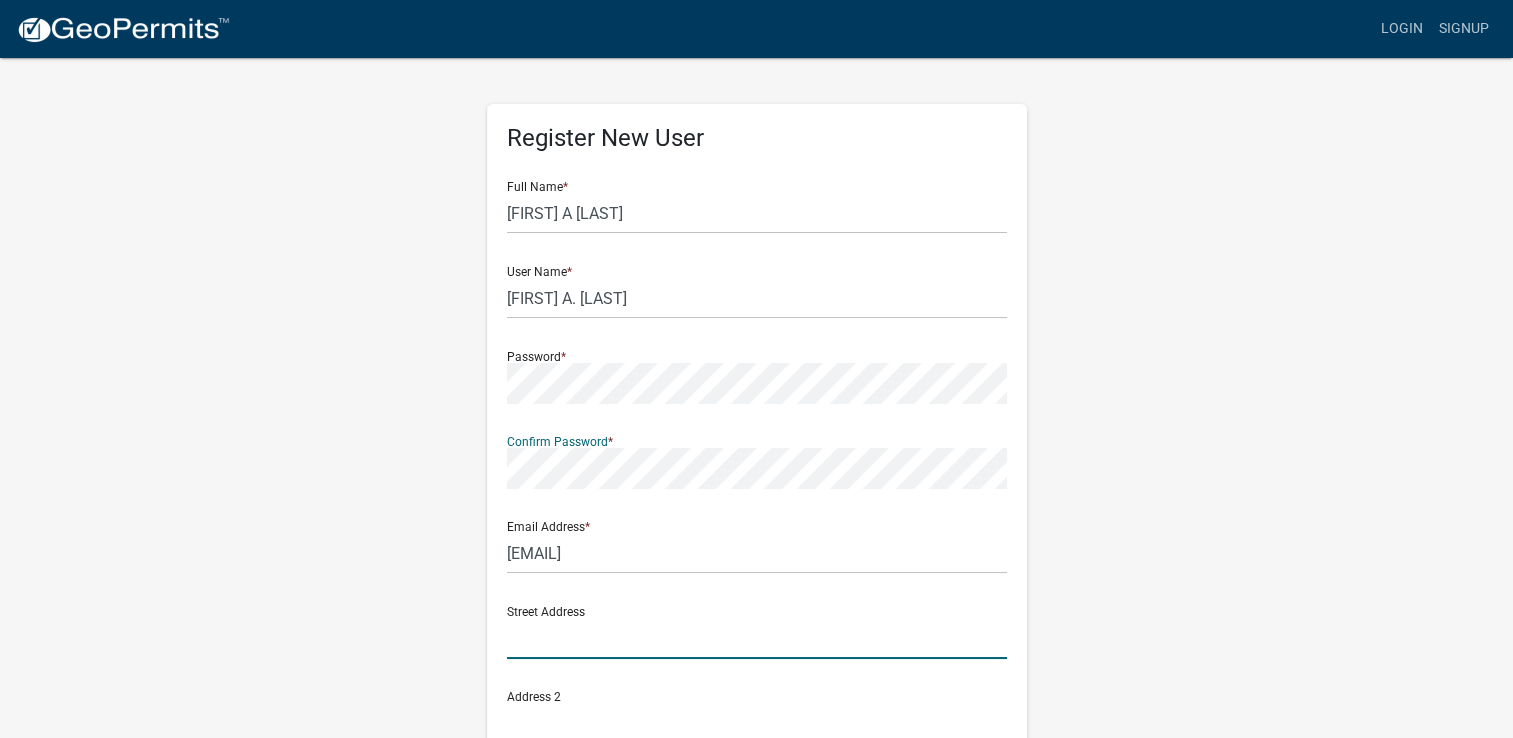 click 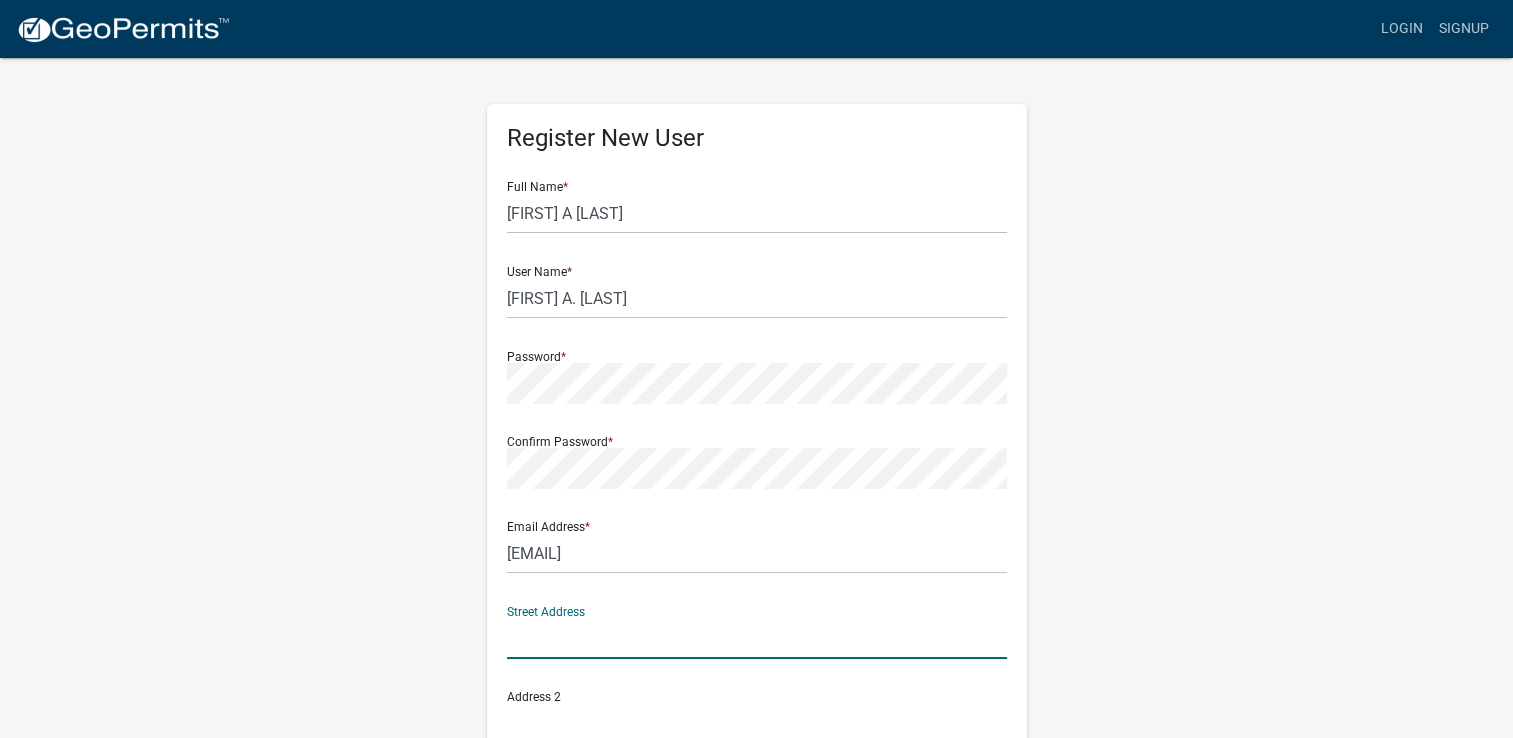 type on "450 West Main St" 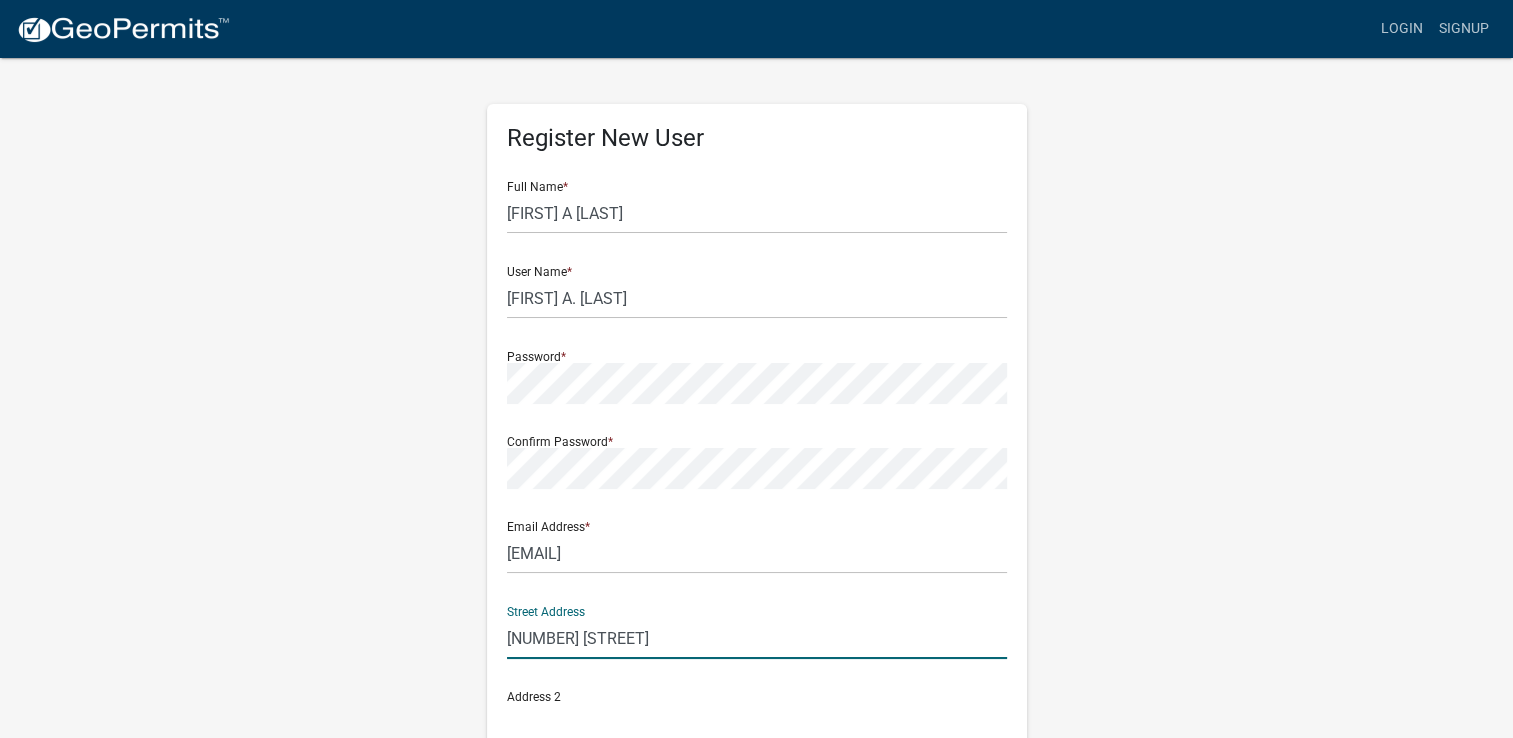 type on "450 West Main St" 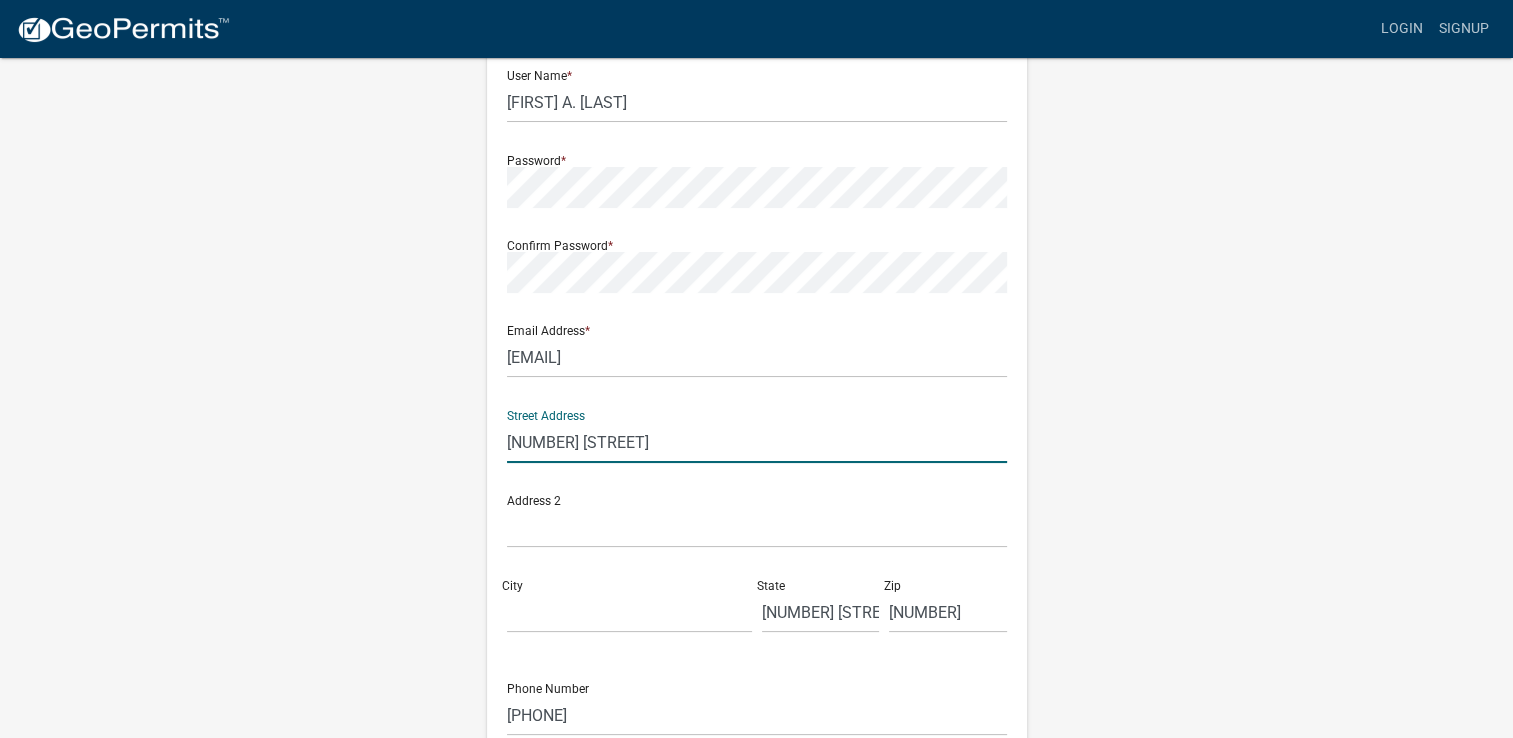 scroll, scrollTop: 200, scrollLeft: 0, axis: vertical 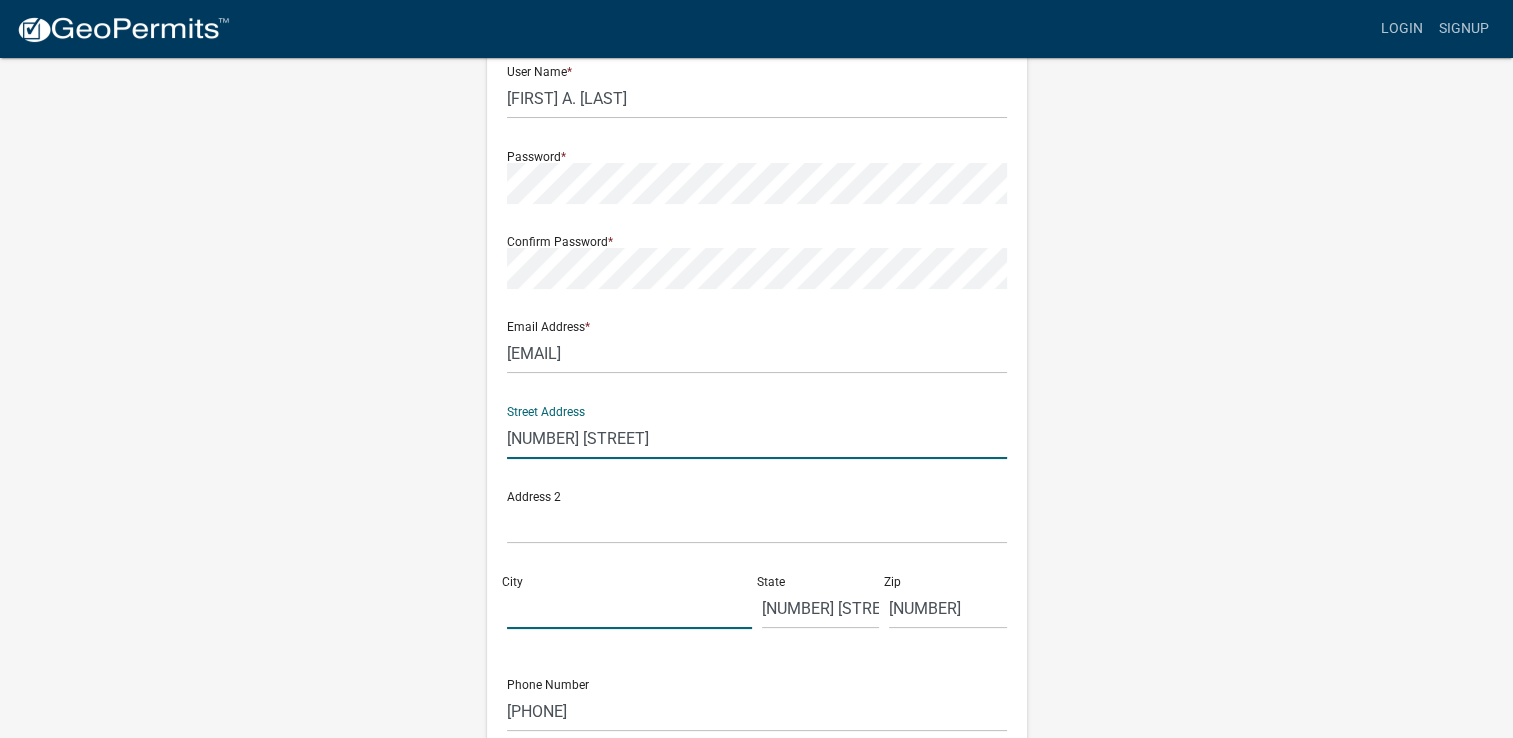 click on "City" at bounding box center [629, 608] 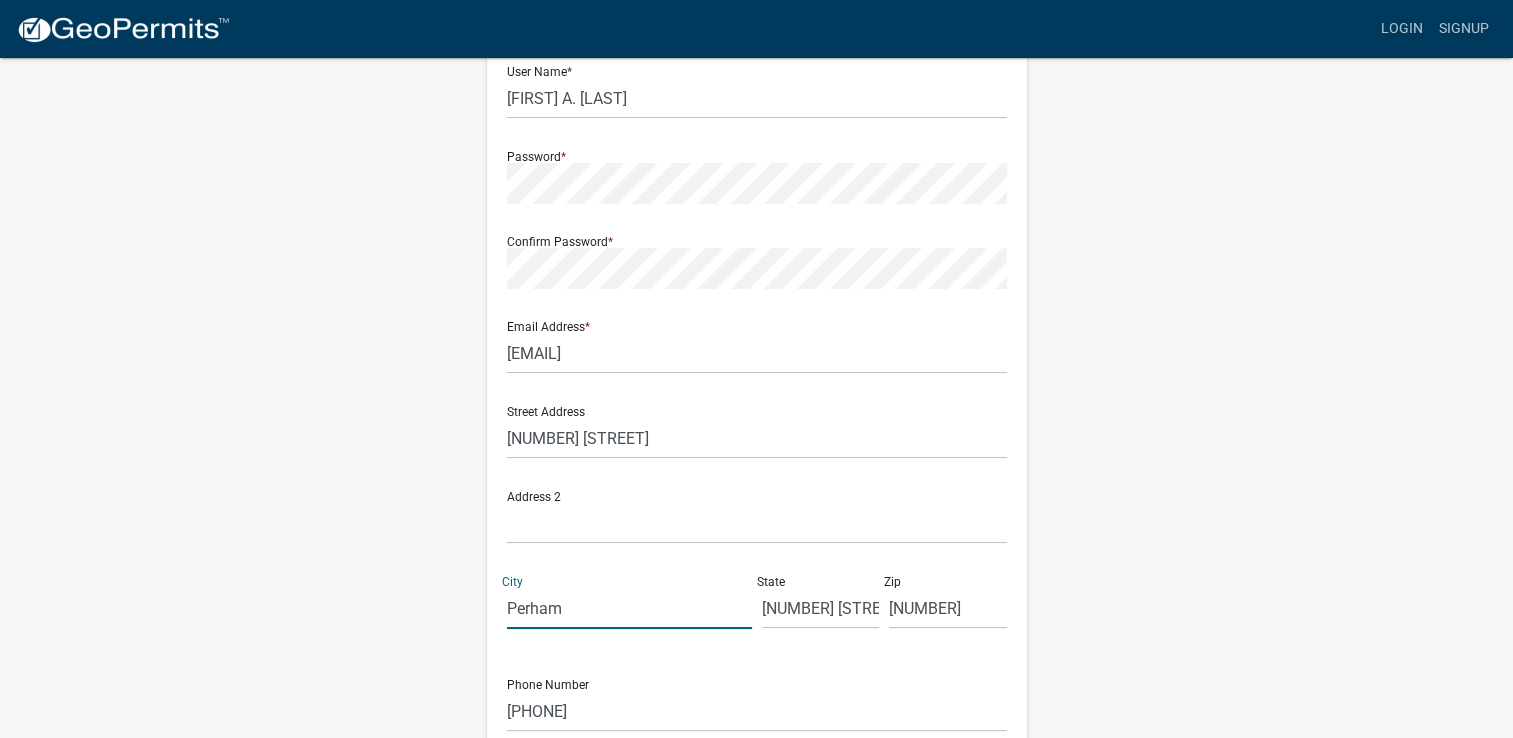 type on "Perham" 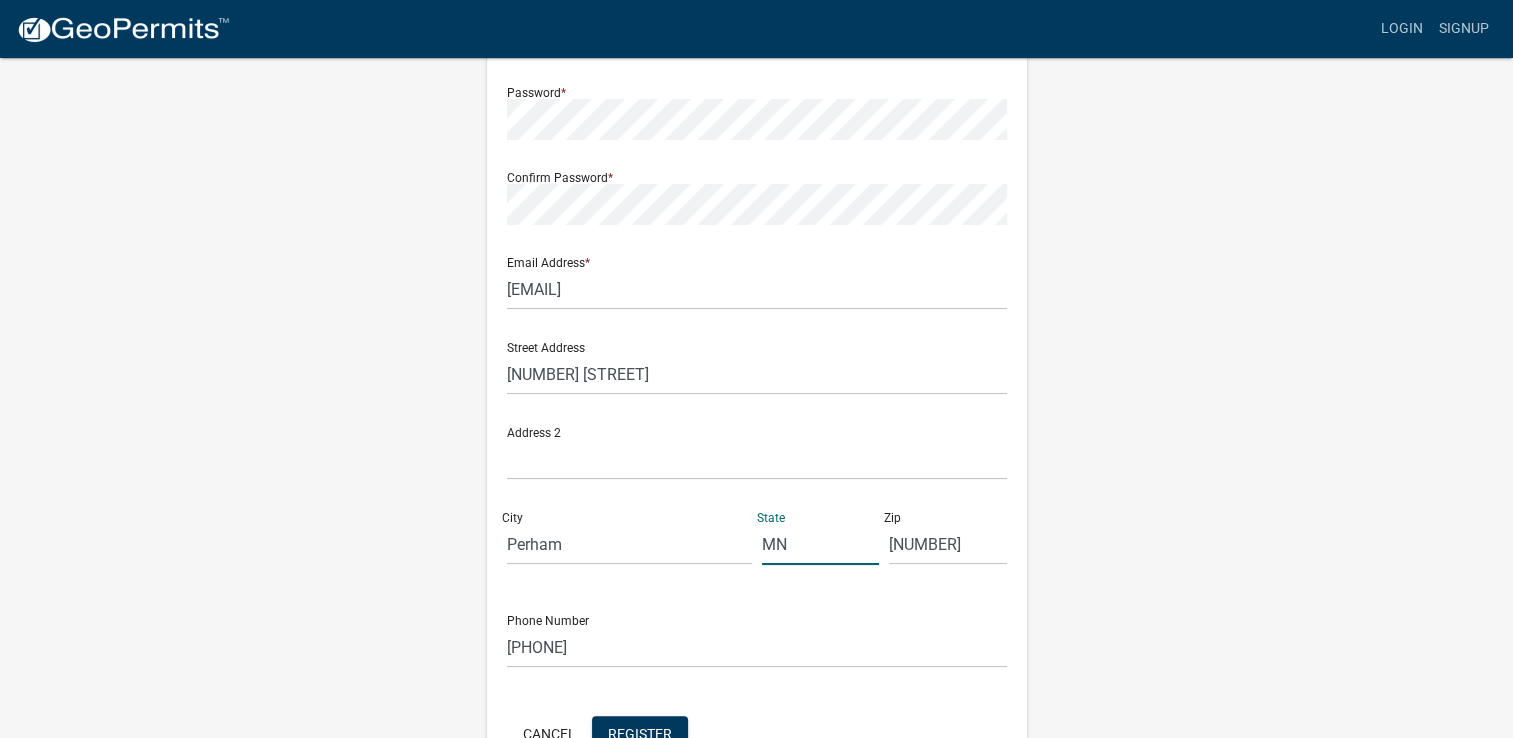 scroll, scrollTop: 300, scrollLeft: 0, axis: vertical 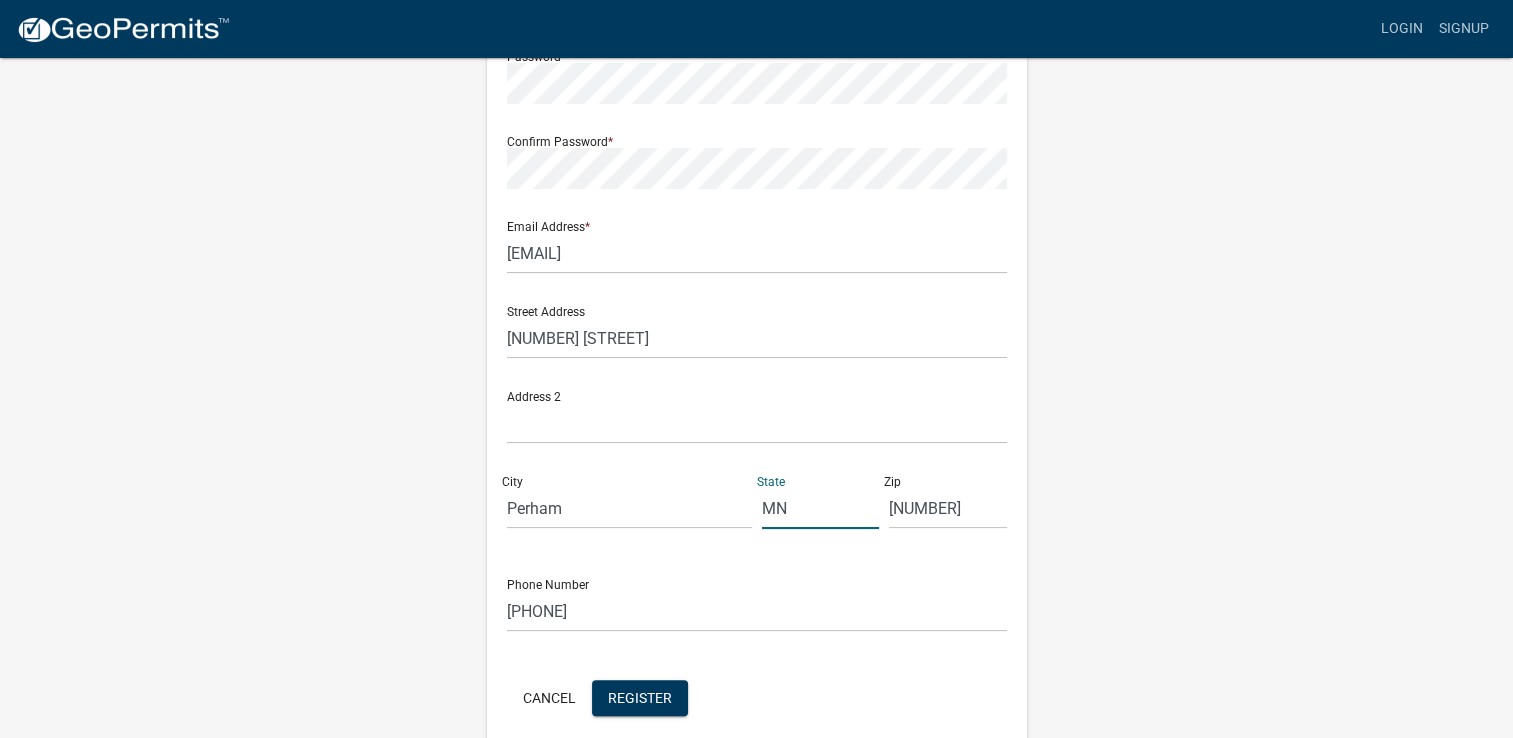 type on "MN" 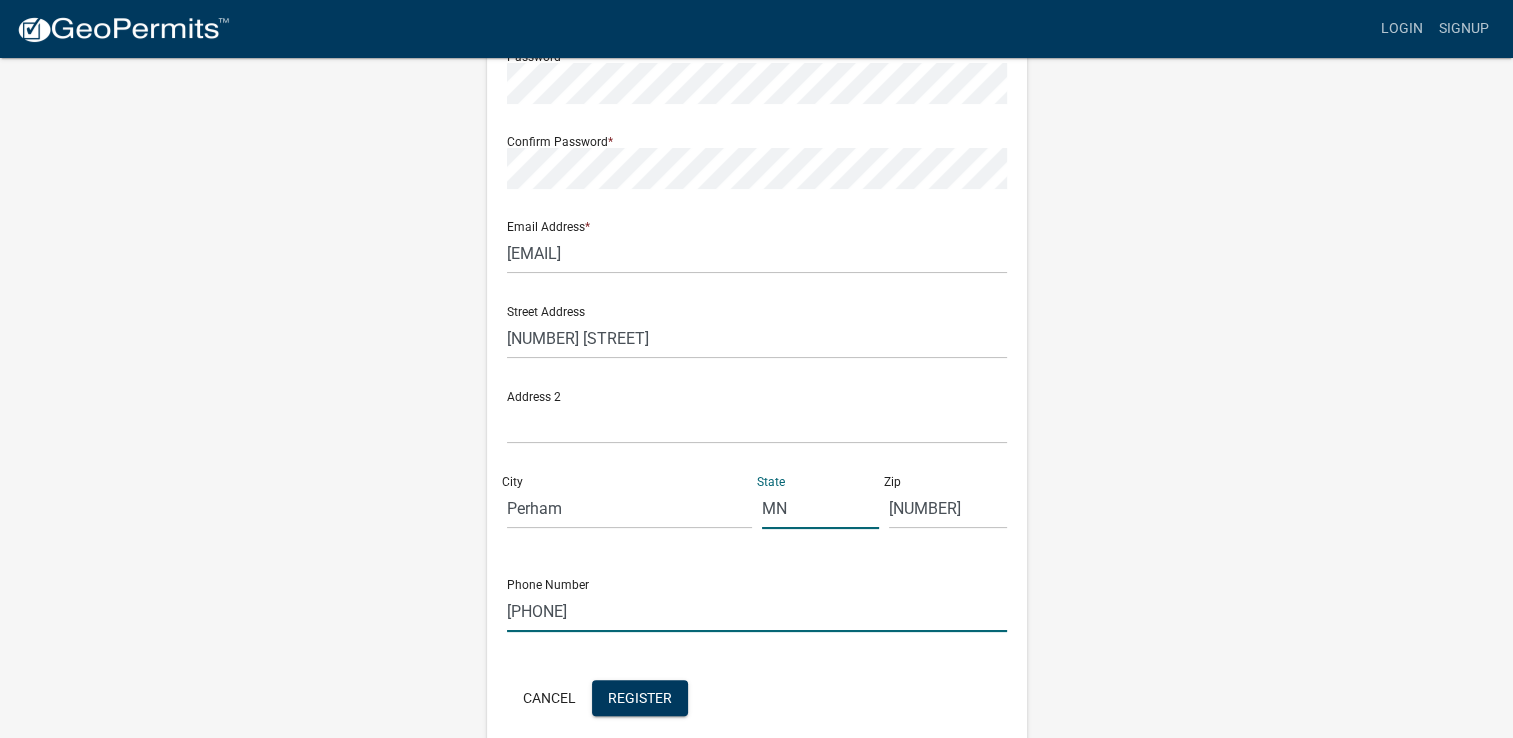 click on "2183718643" 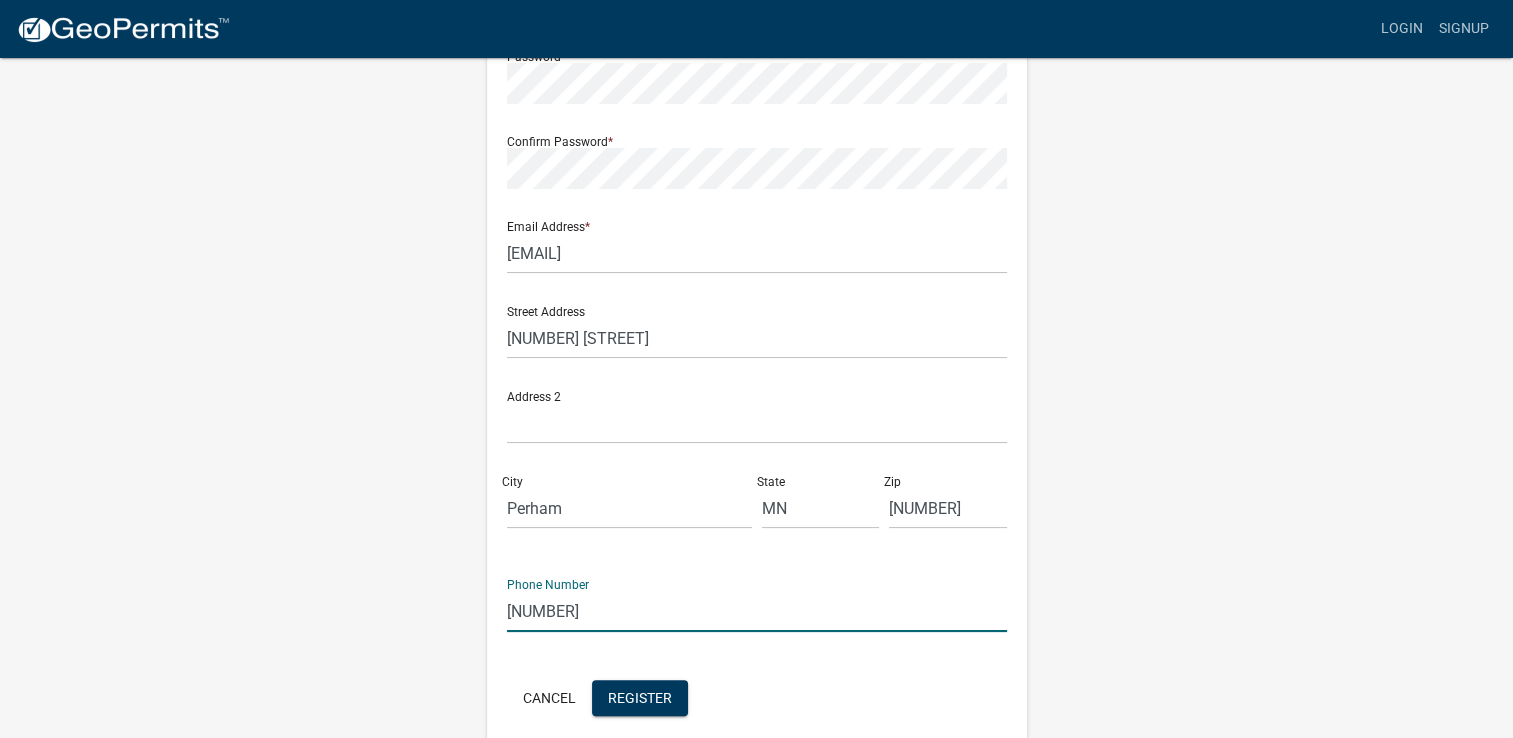 type on "2183464995" 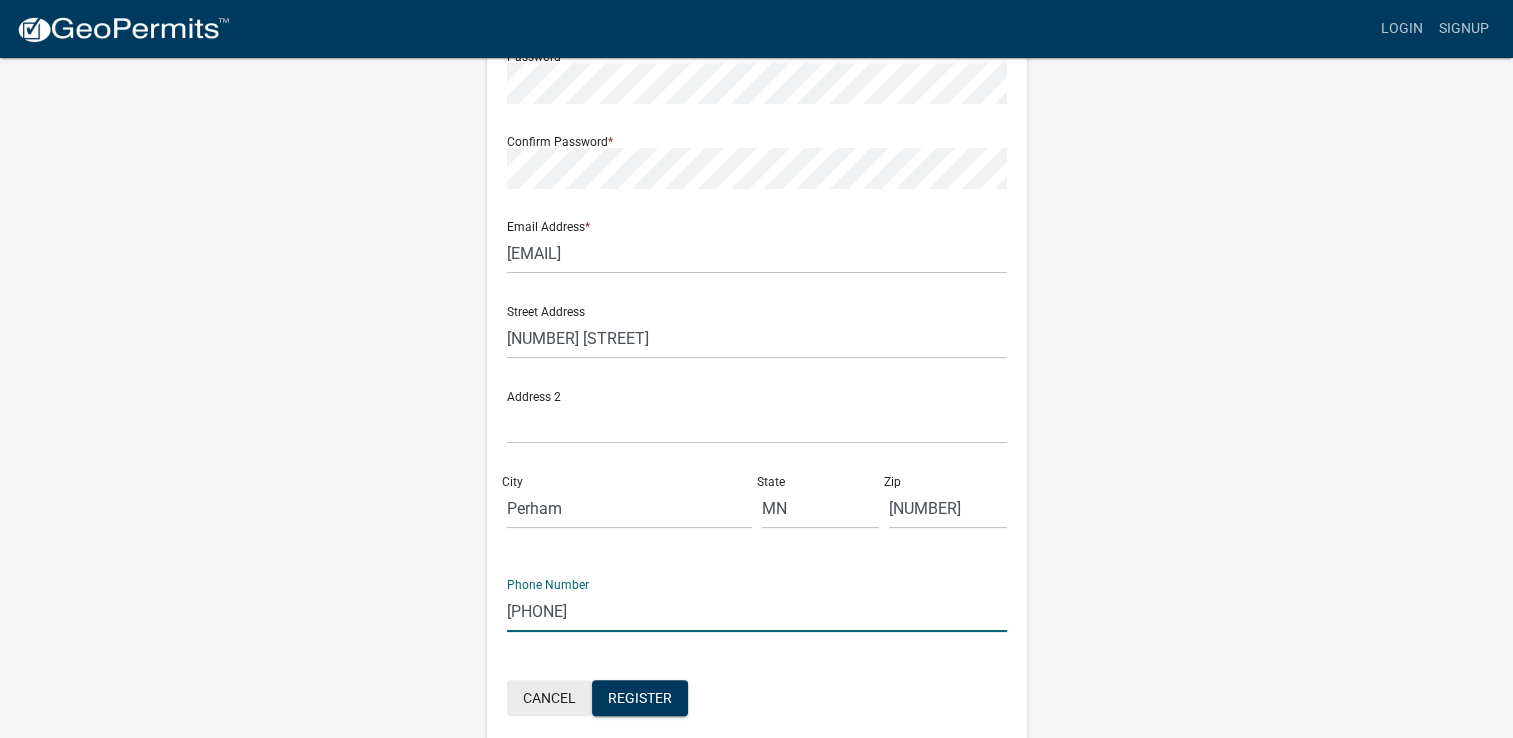 type 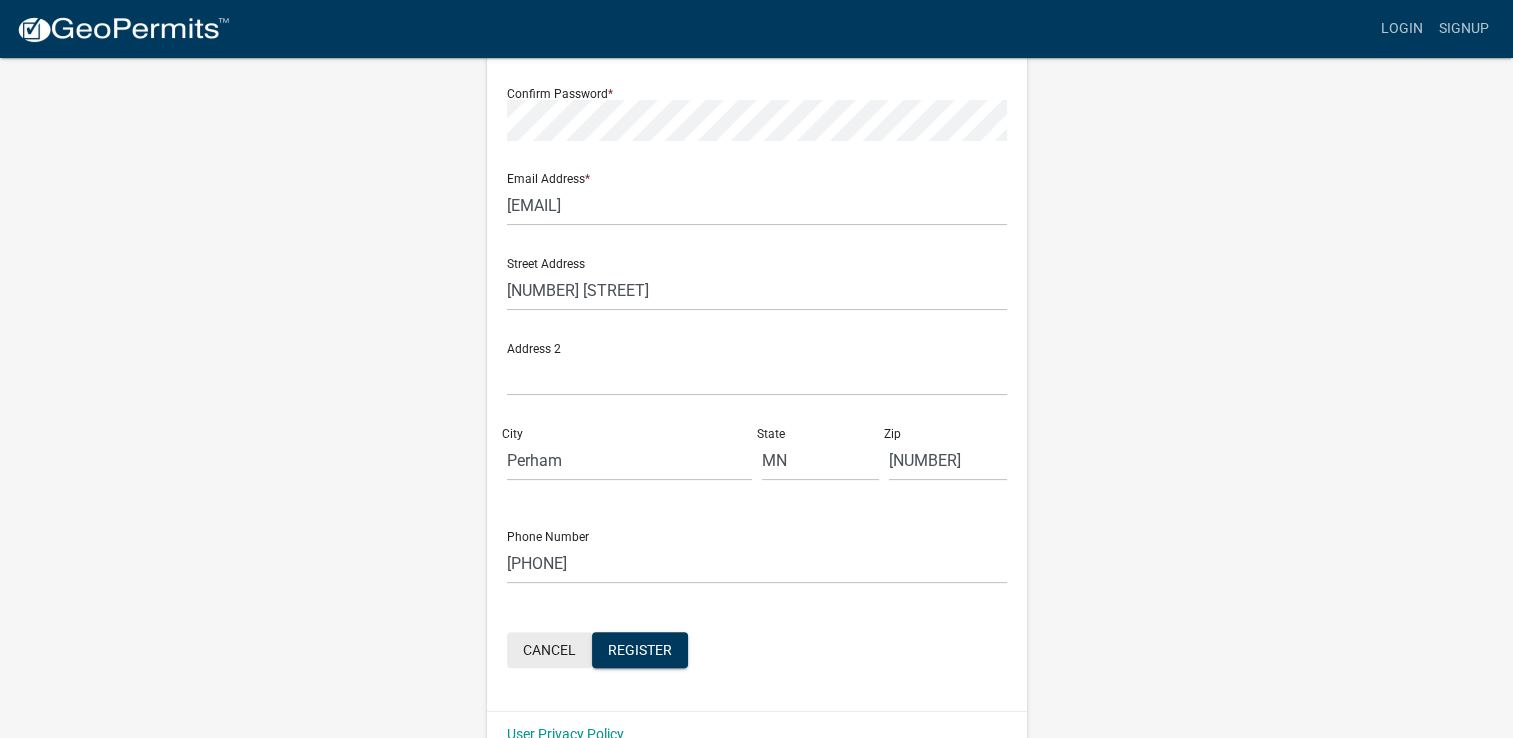 scroll, scrollTop: 387, scrollLeft: 0, axis: vertical 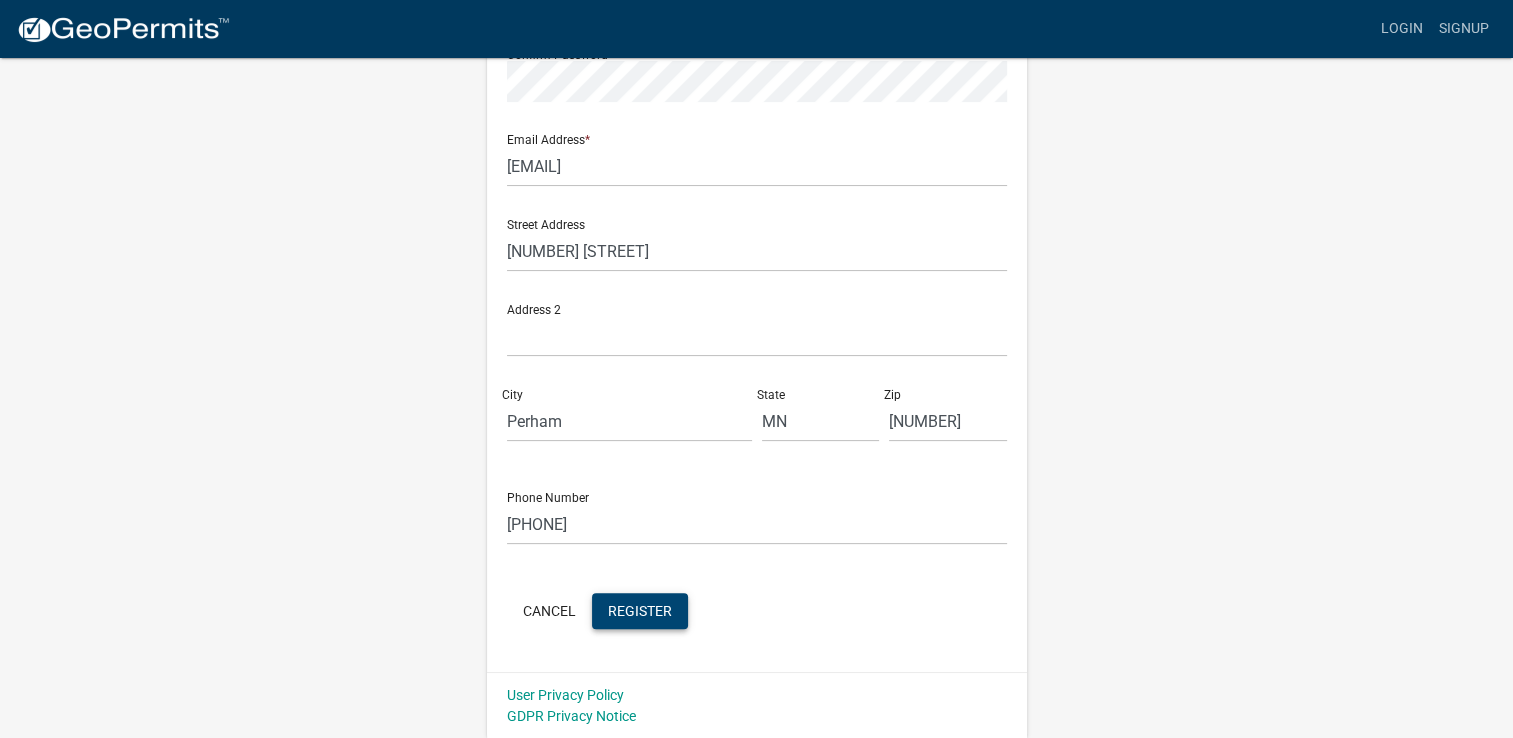 click on "Register" 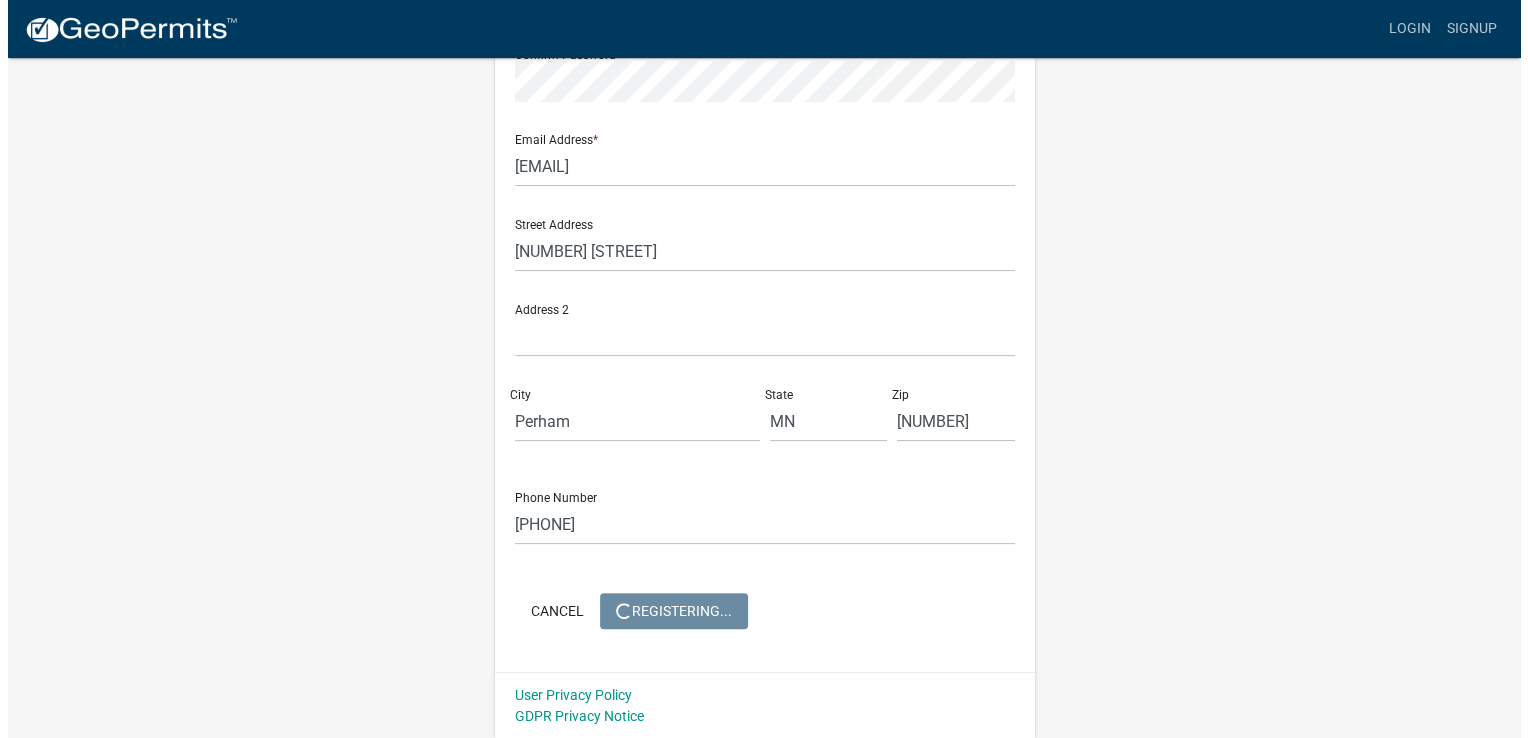 scroll, scrollTop: 0, scrollLeft: 0, axis: both 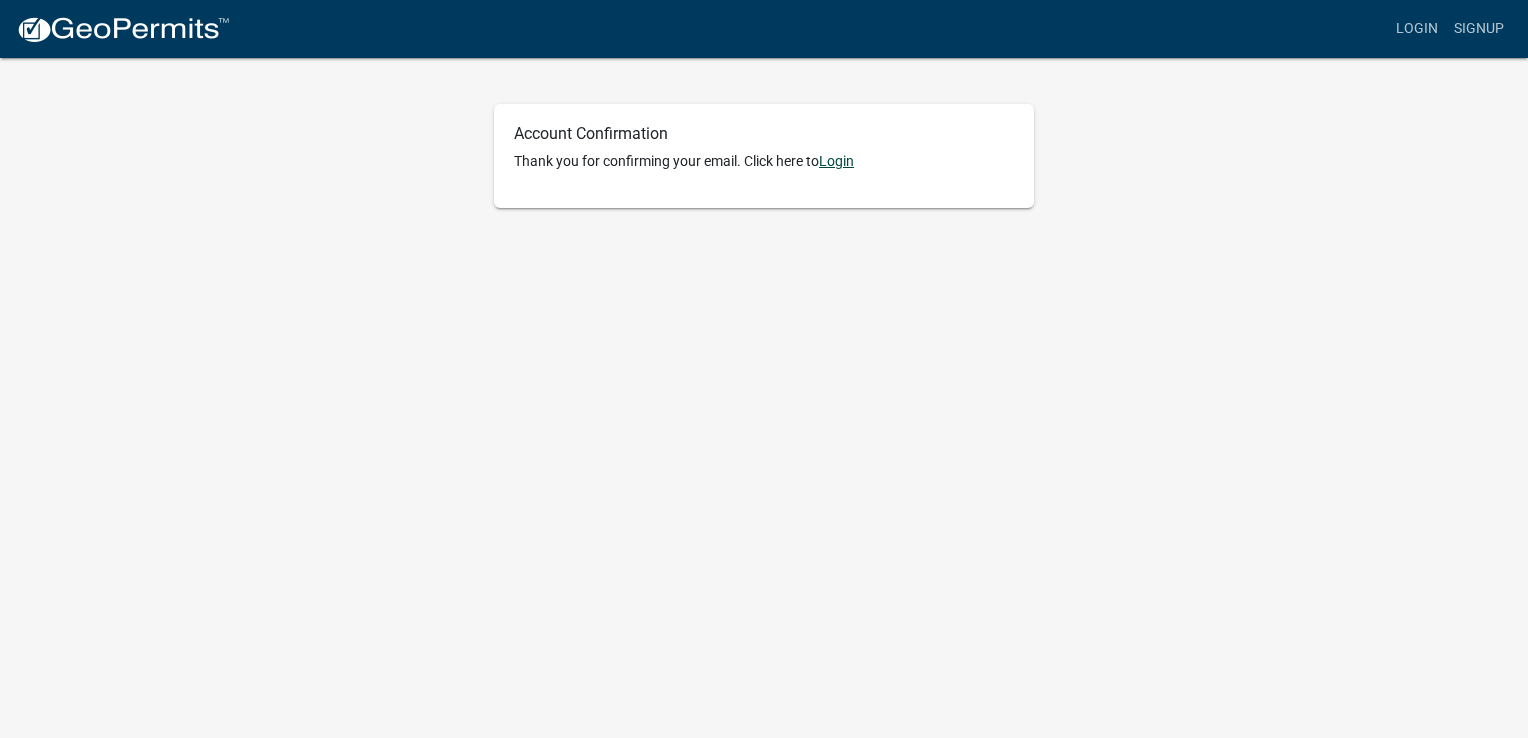 click on "Login" 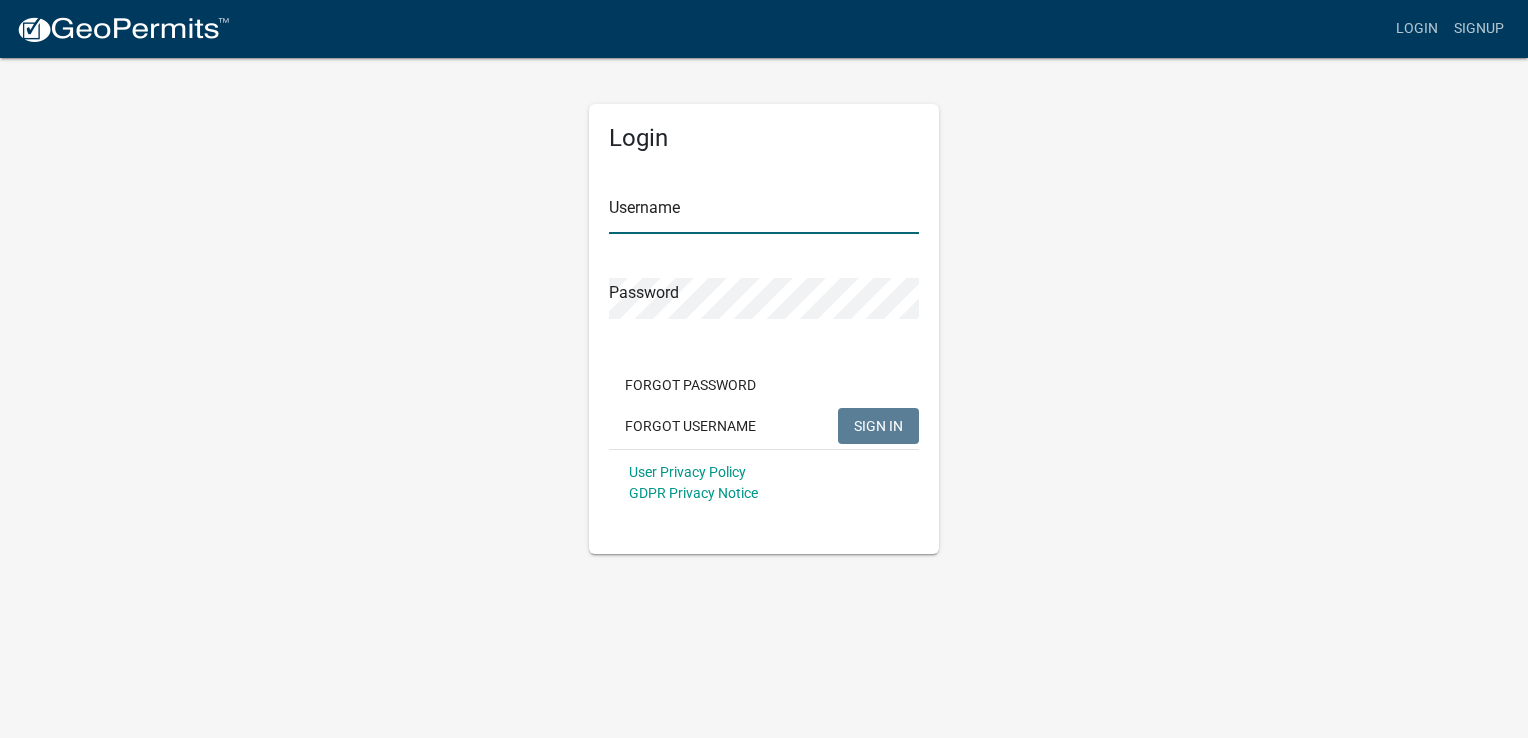 type on "[FIRST] [MIDDLE] [LAST]" 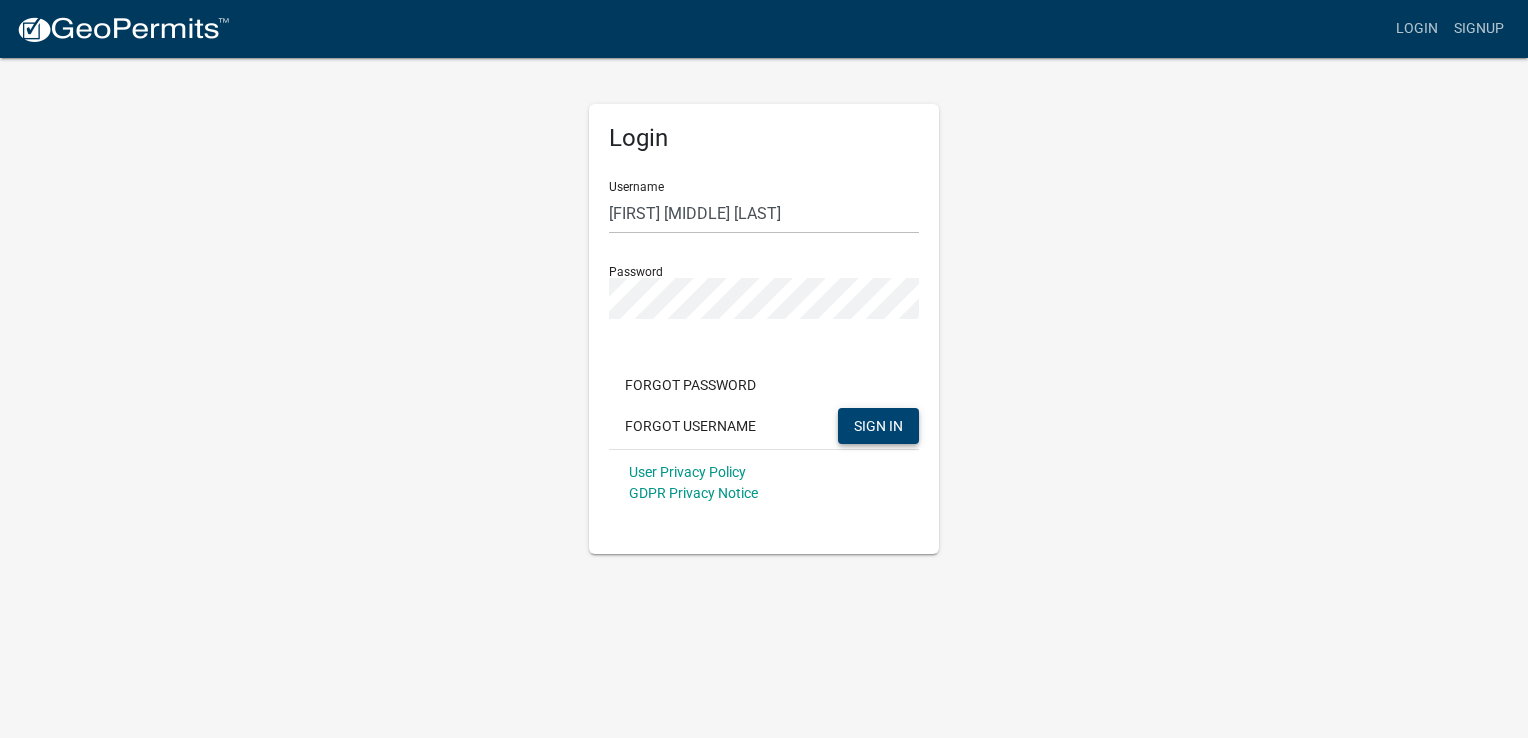 click on "SIGN IN" 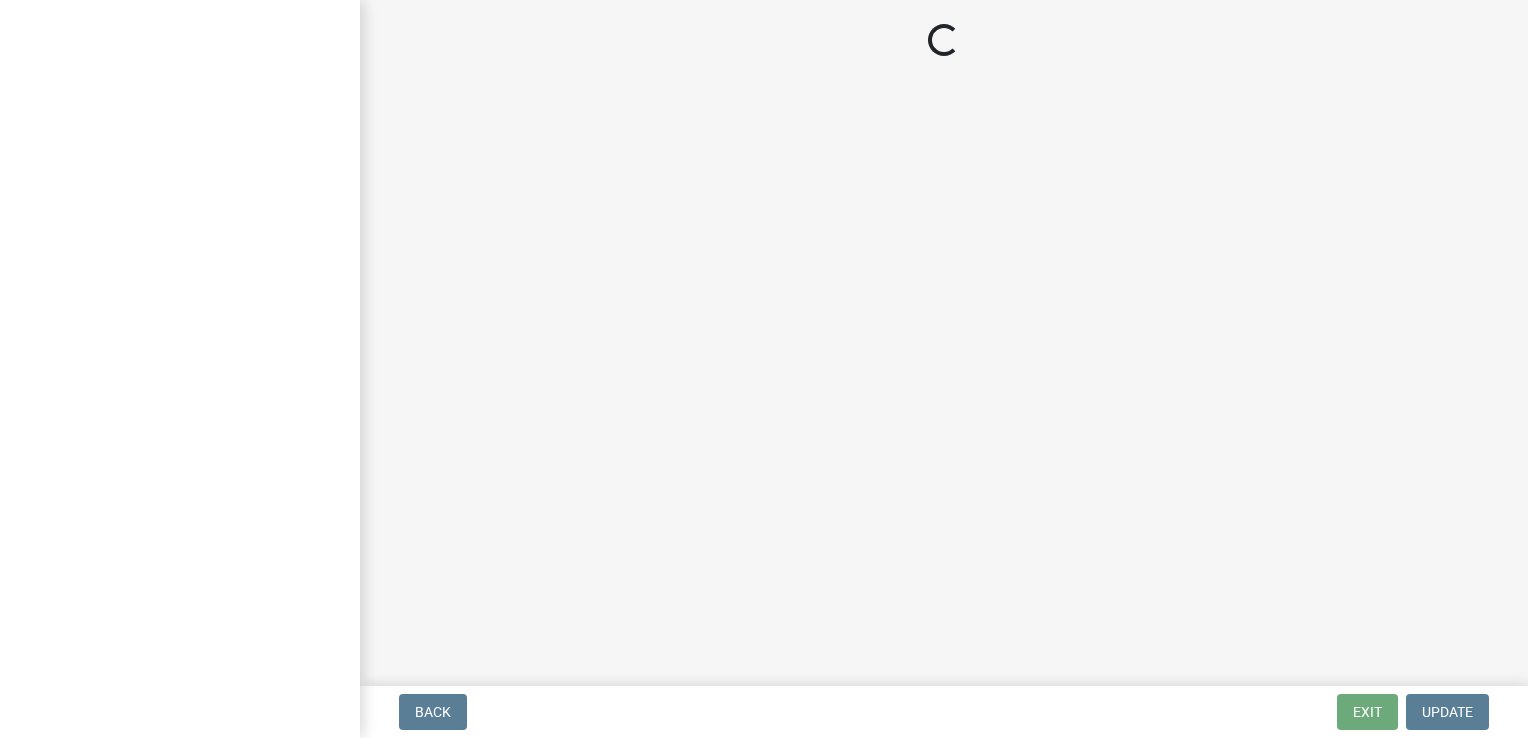 scroll, scrollTop: 0, scrollLeft: 0, axis: both 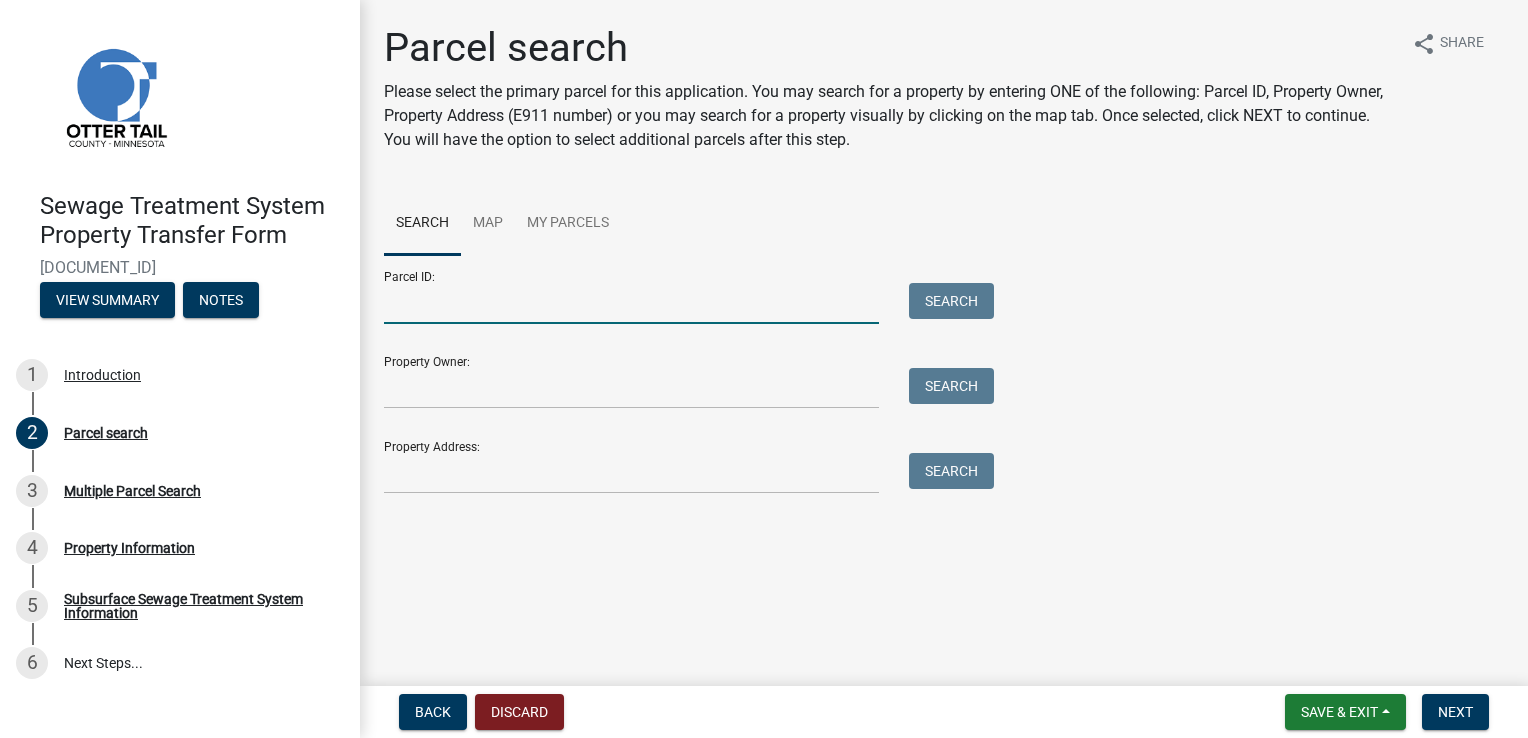 click on "Parcel ID:" at bounding box center [631, 303] 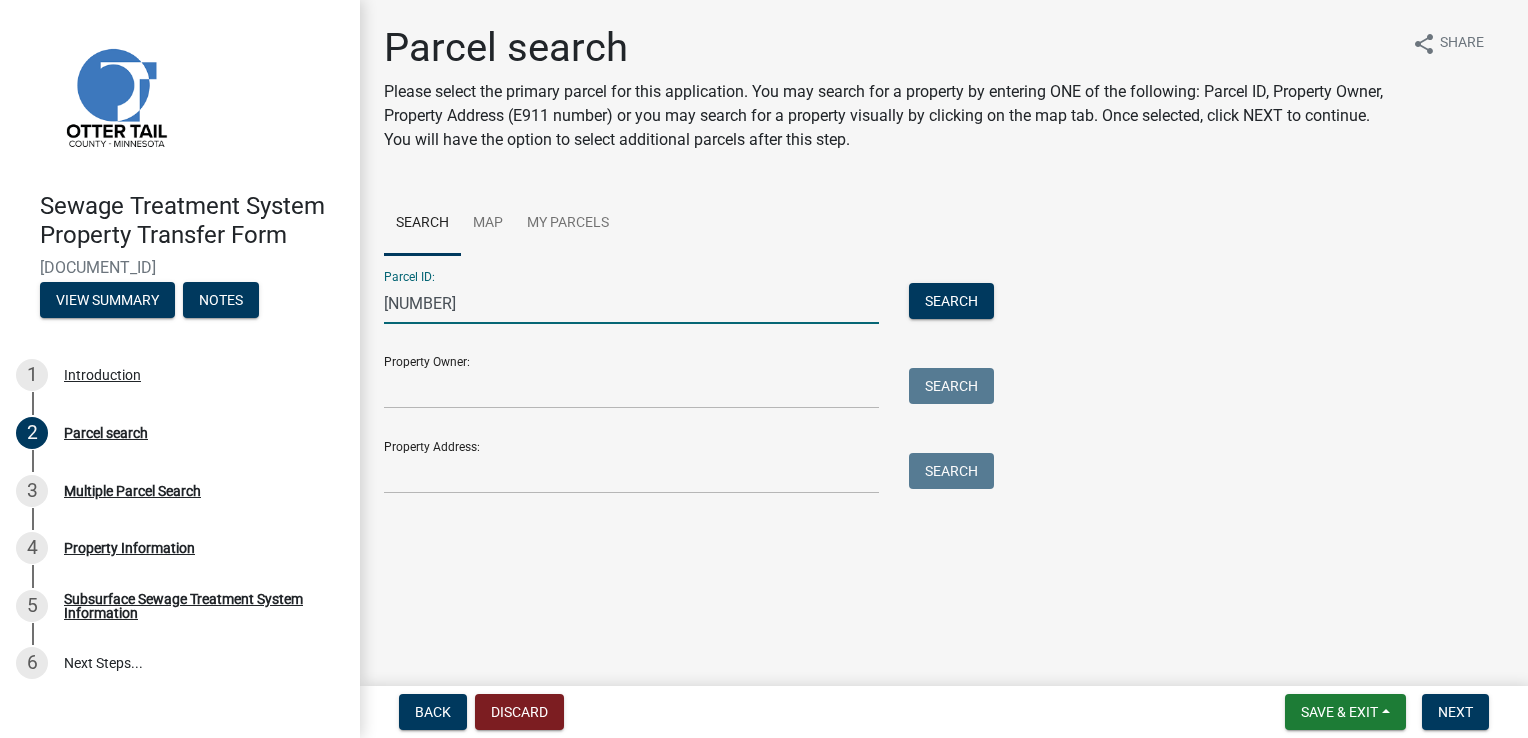 type on "[NUMBER]" 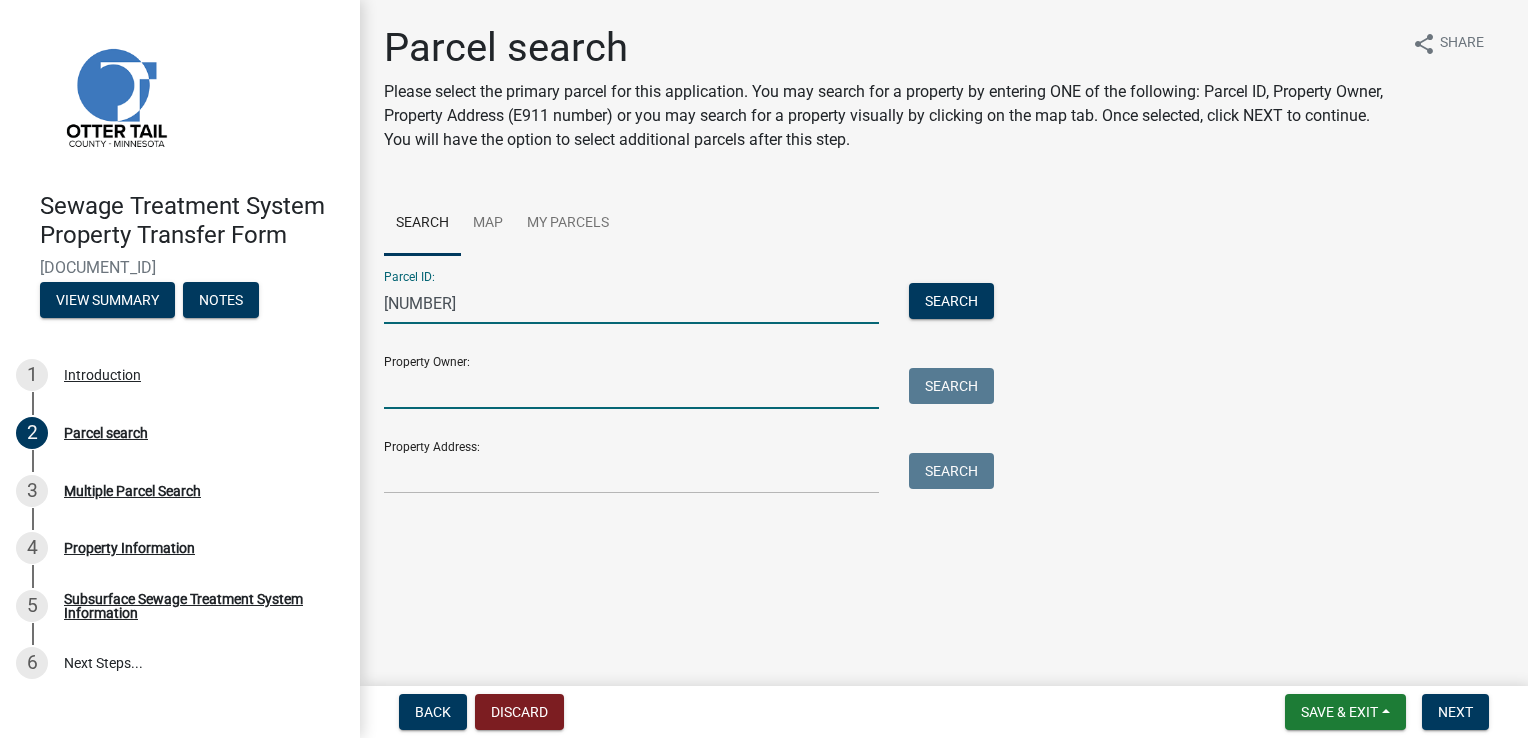click on "Property Owner:" at bounding box center [631, 388] 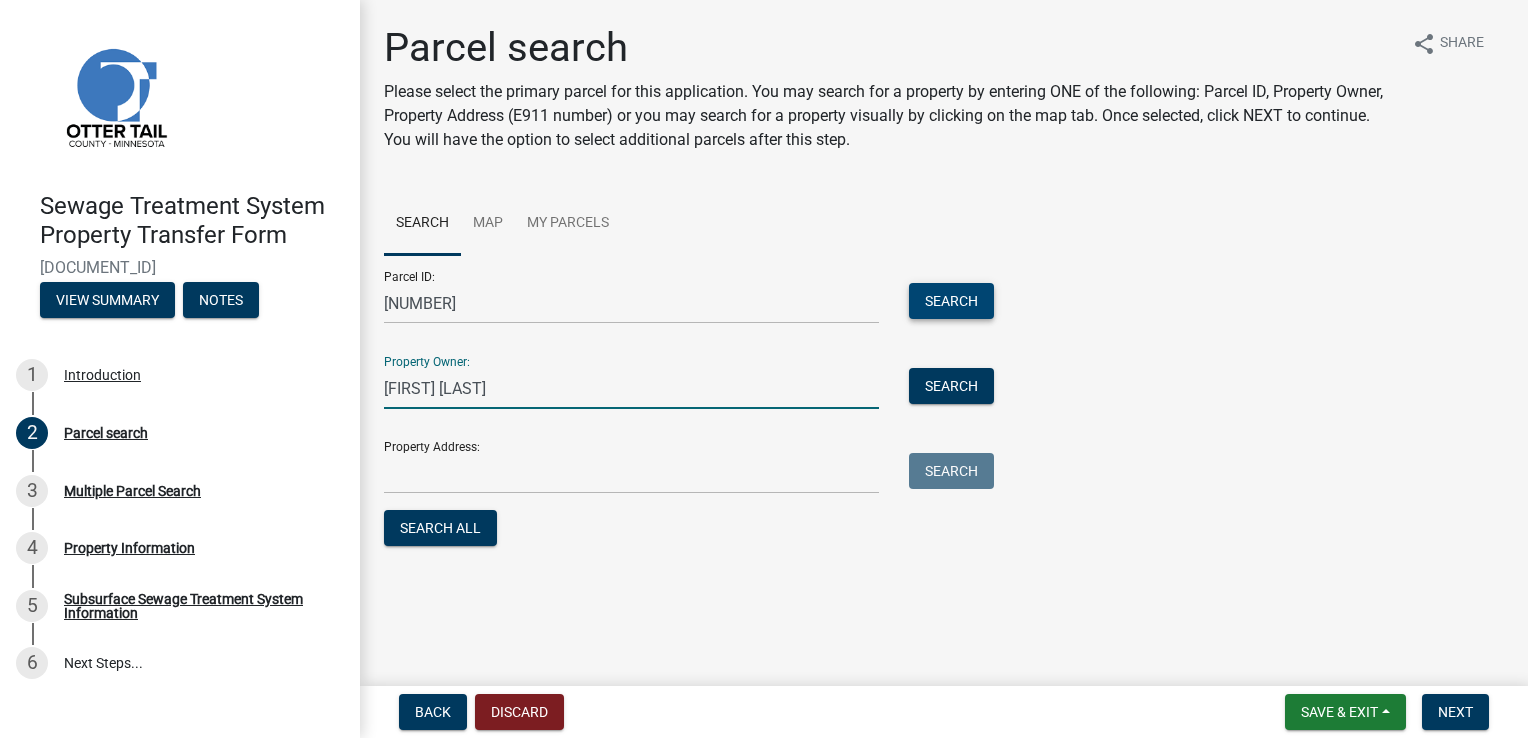type on "[FIRST] [LAST]" 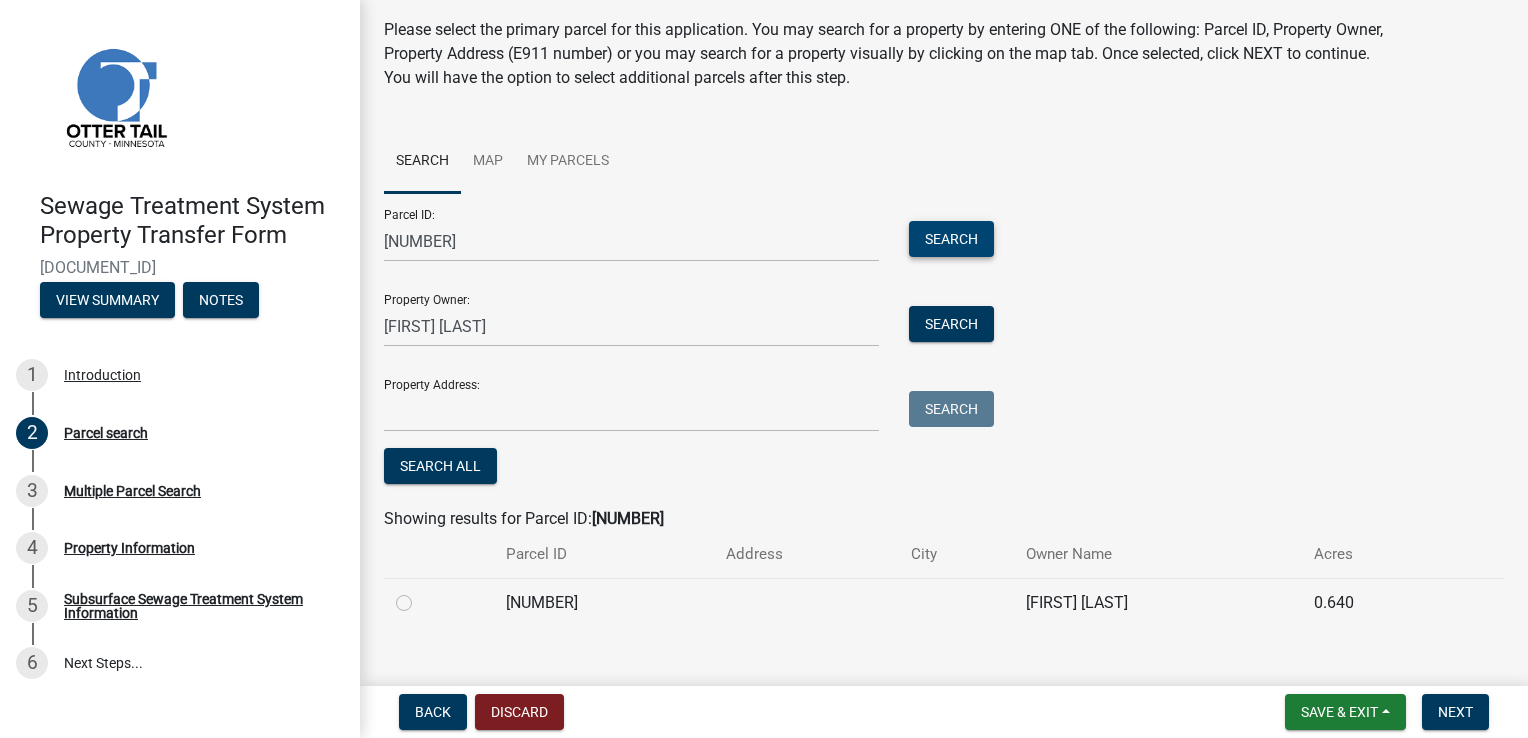 scroll, scrollTop: 88, scrollLeft: 0, axis: vertical 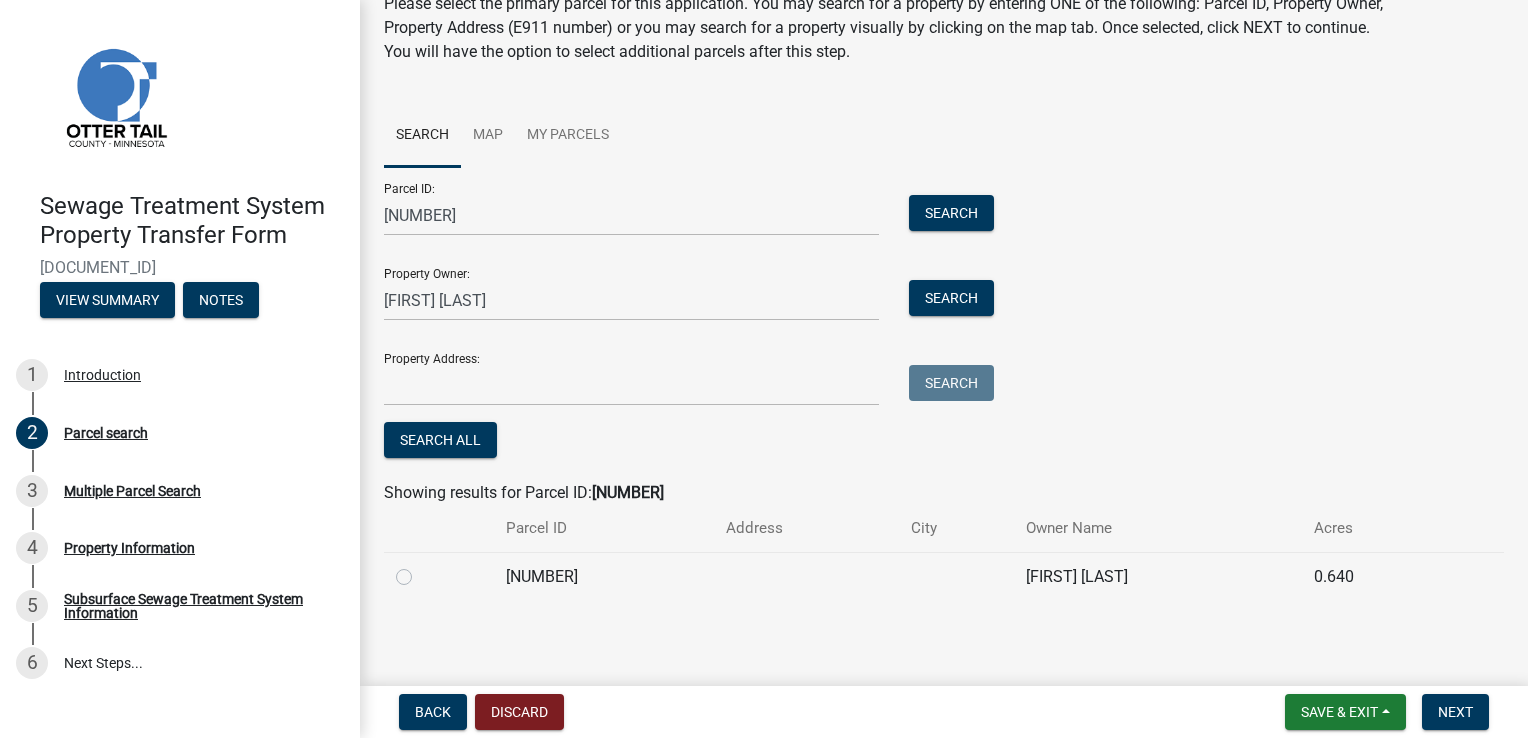 click 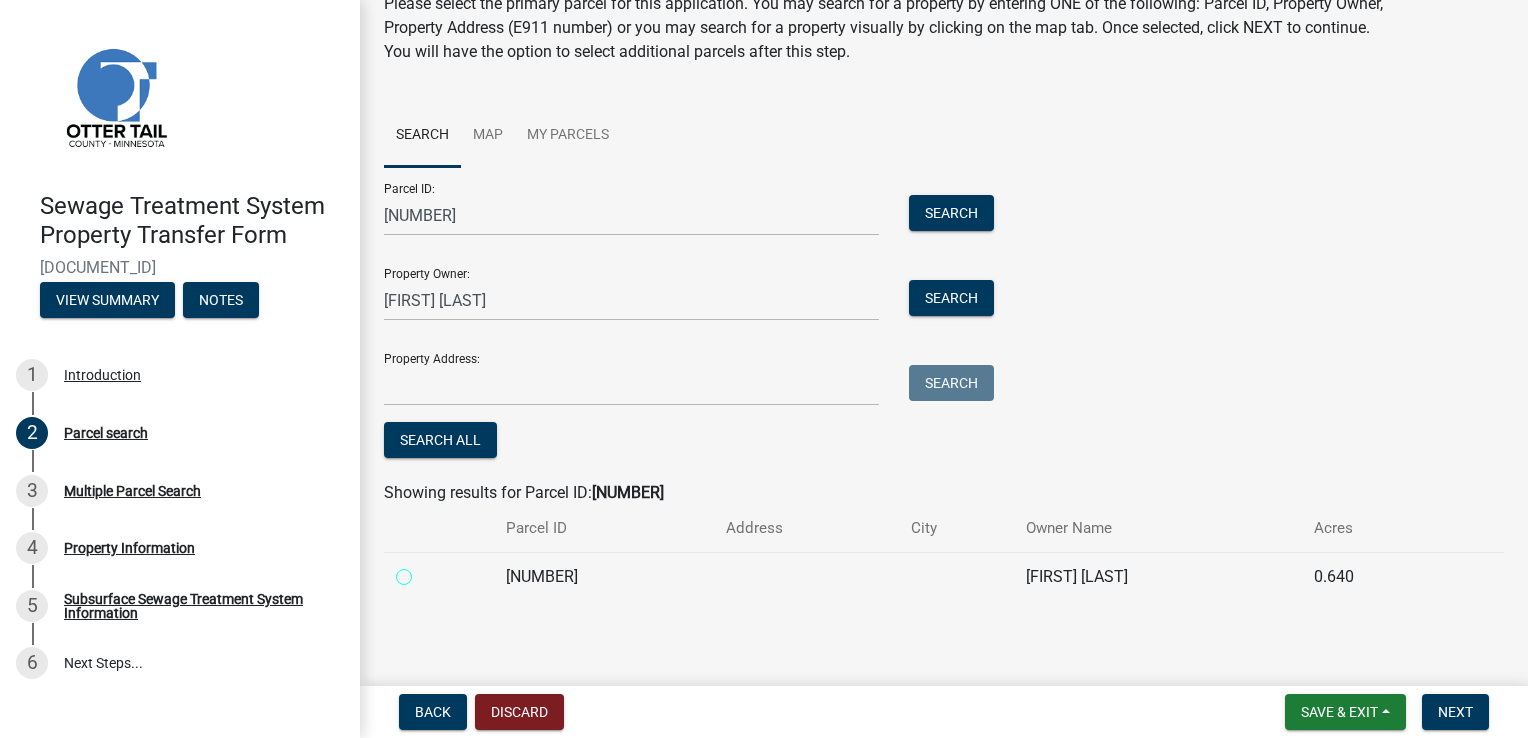 radio on "true" 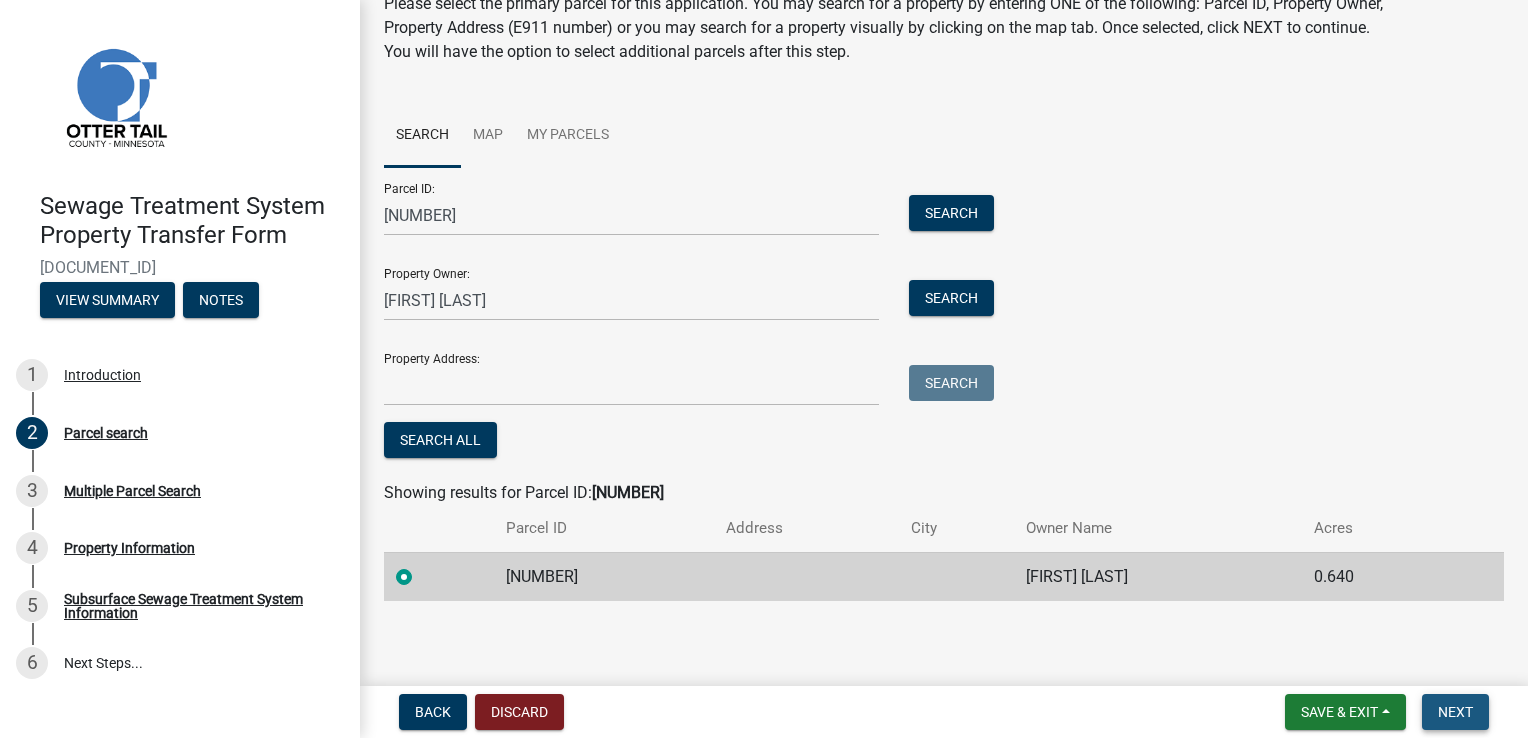 click on "Next" at bounding box center (1455, 712) 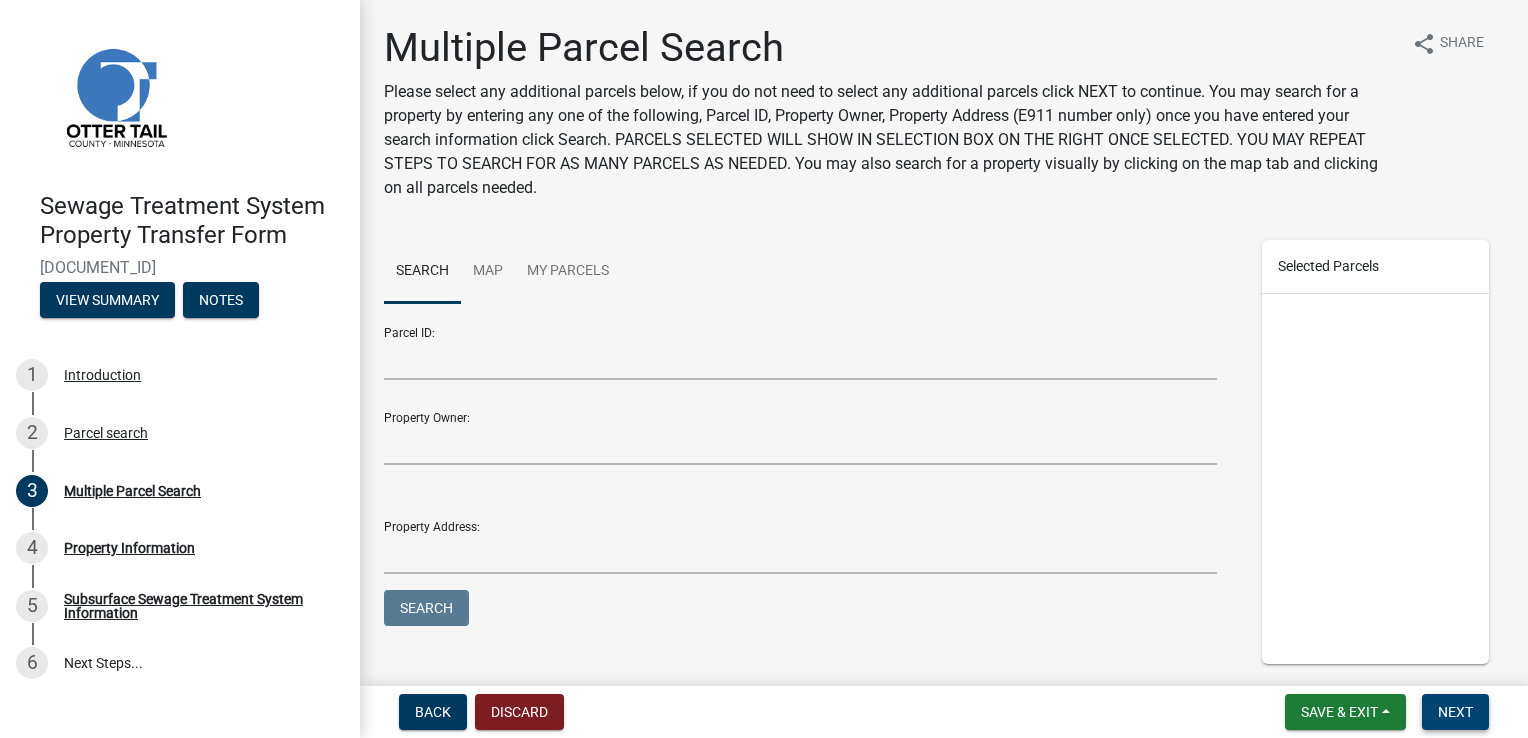 click on "Next" at bounding box center [1455, 712] 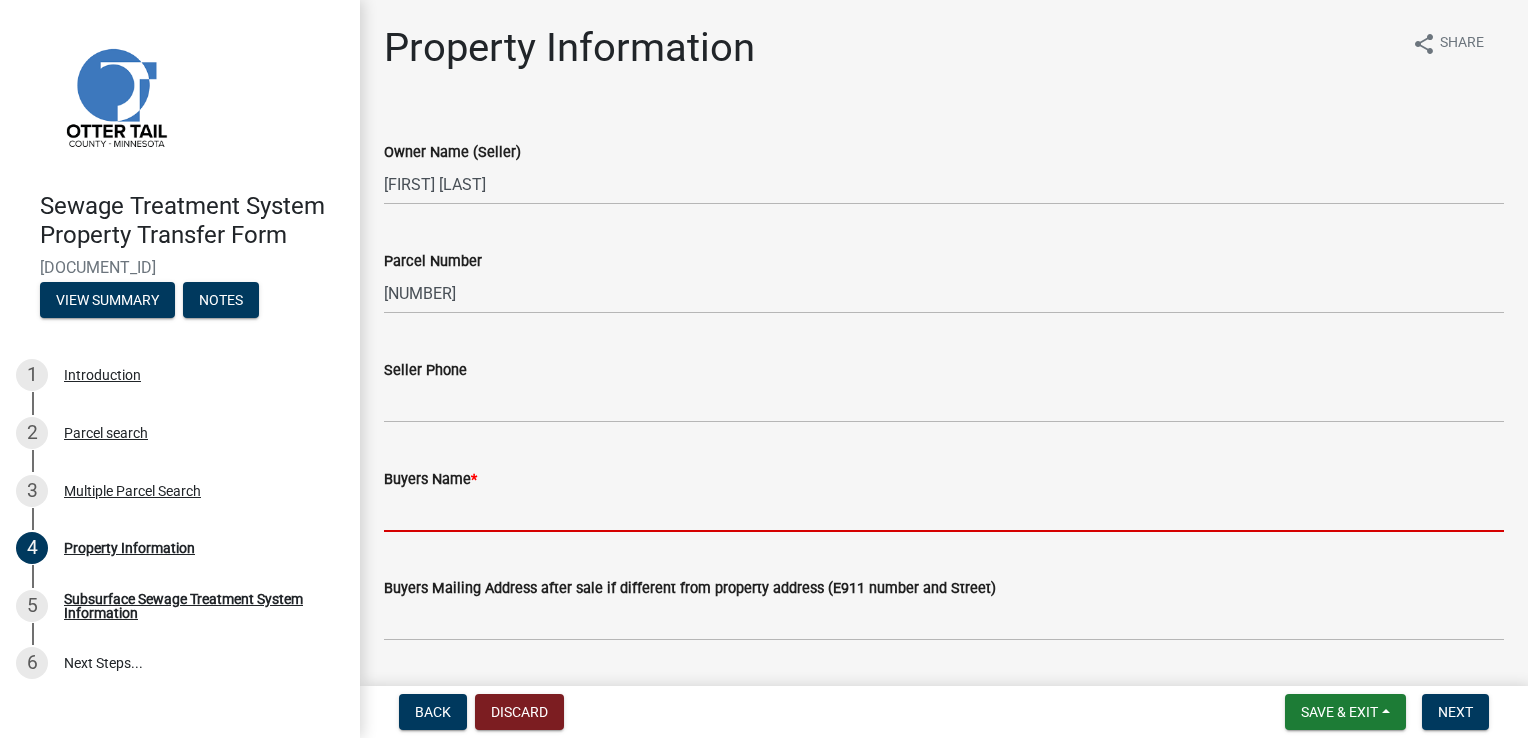 click on "Buyers Name  *" at bounding box center (944, 511) 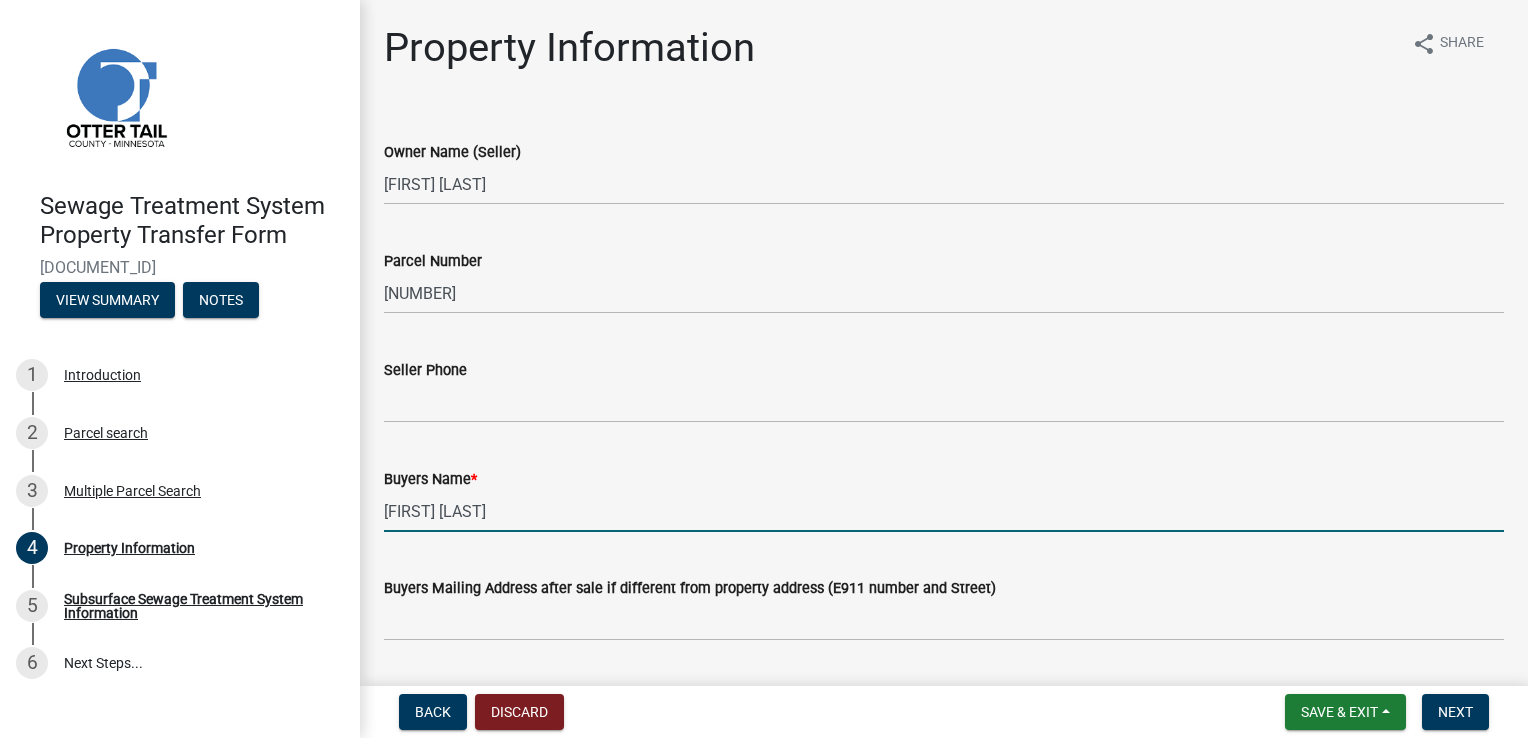 type on "[FIRST] [LAST]" 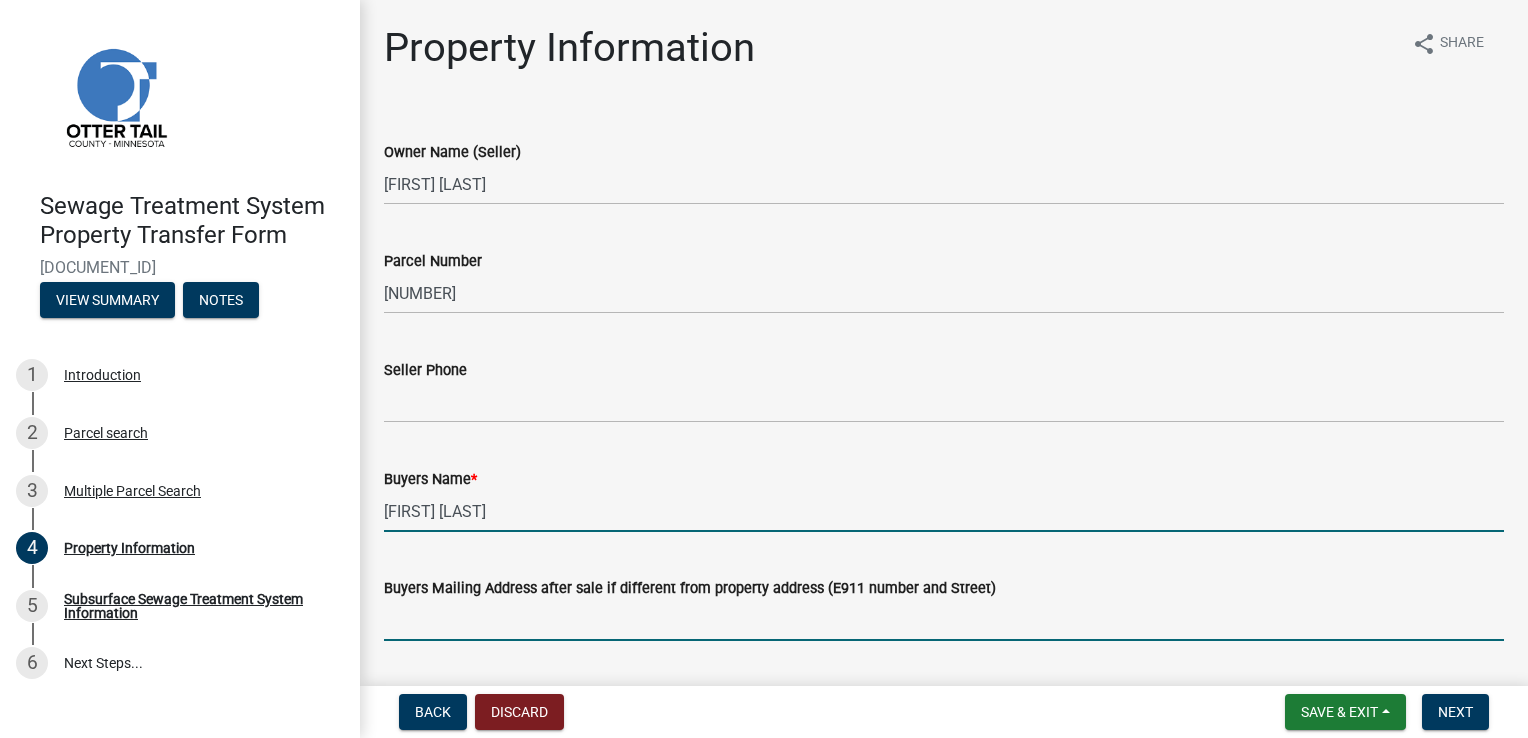click on "Buyers Mailing Address after sale if different from property address (E911 number and Street)" at bounding box center (944, 620) 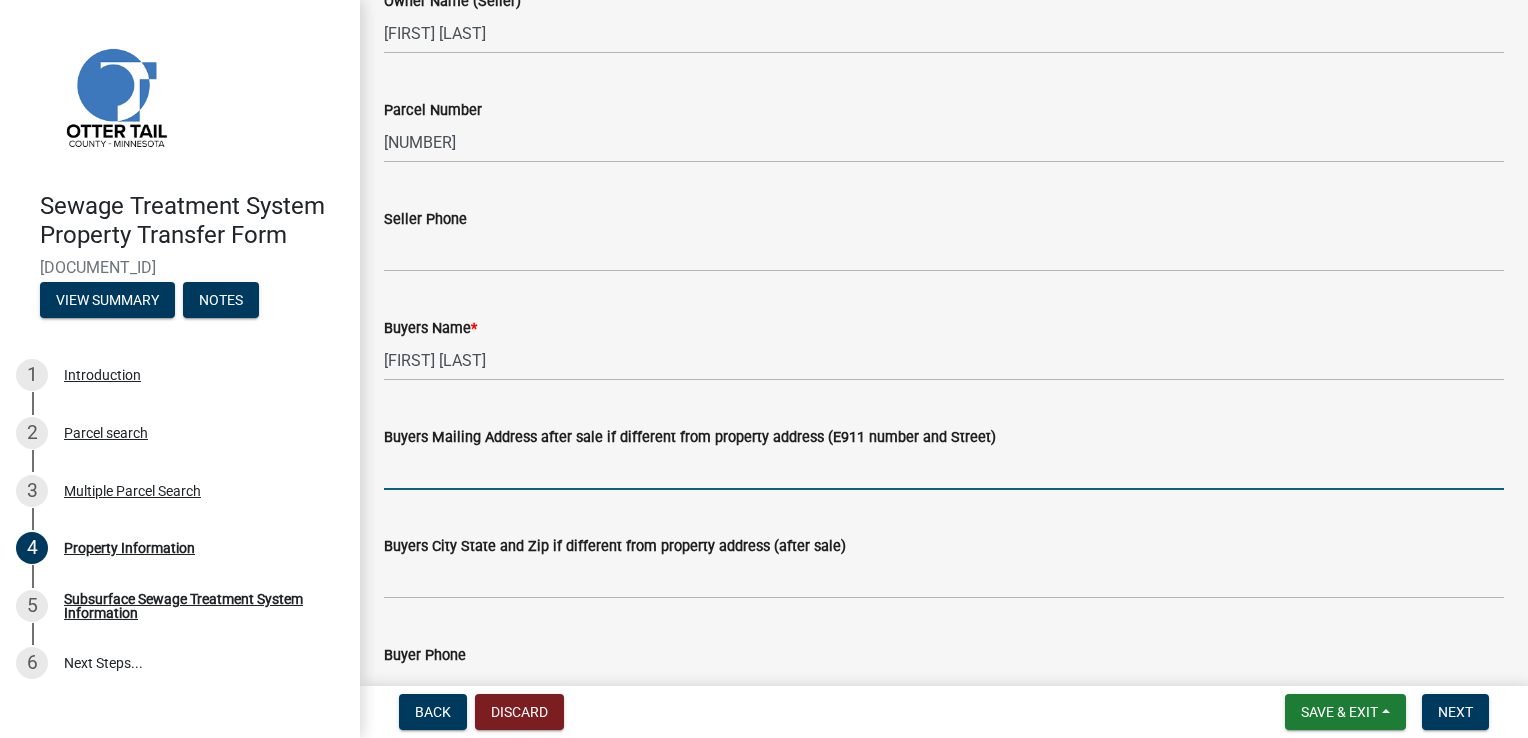 scroll, scrollTop: 200, scrollLeft: 0, axis: vertical 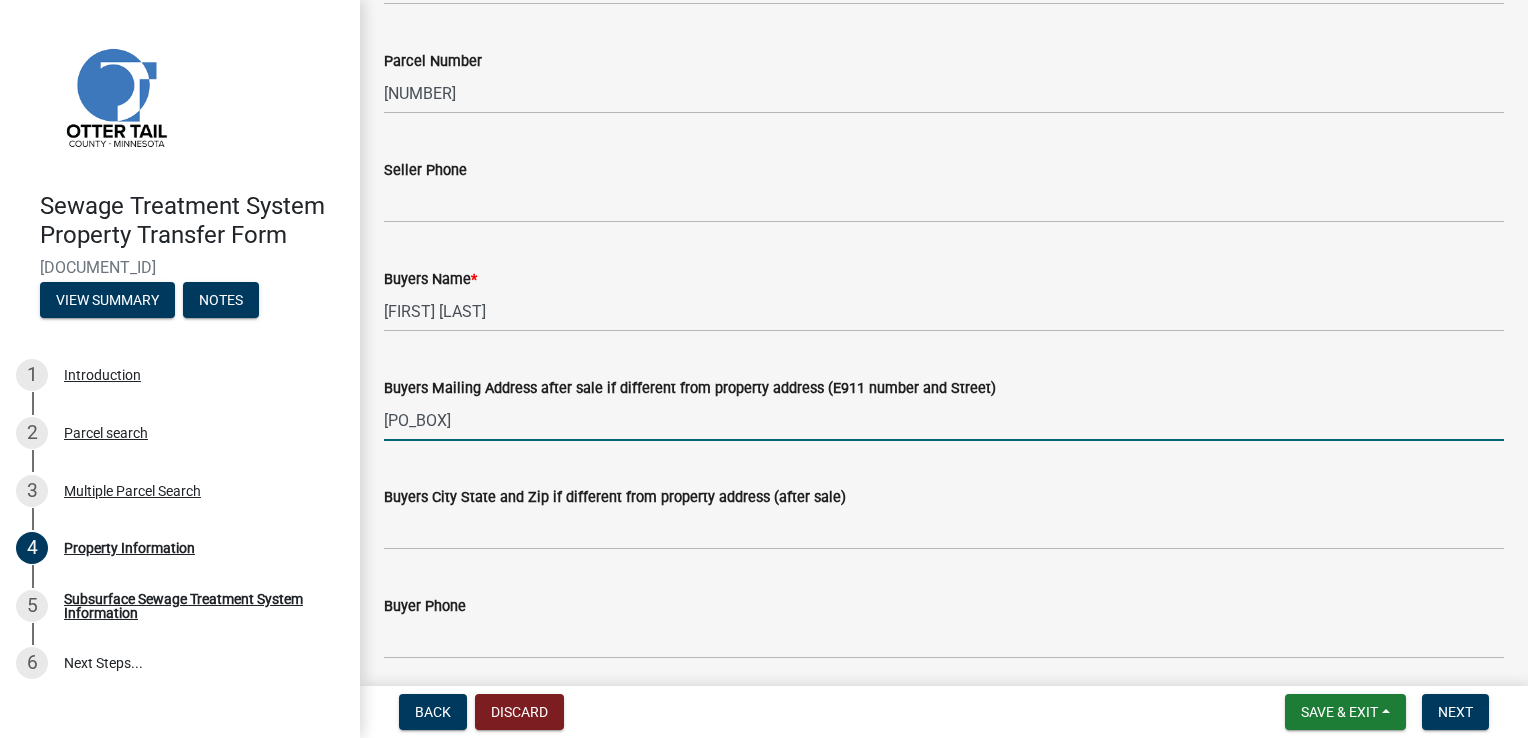 type on "[PO_BOX]" 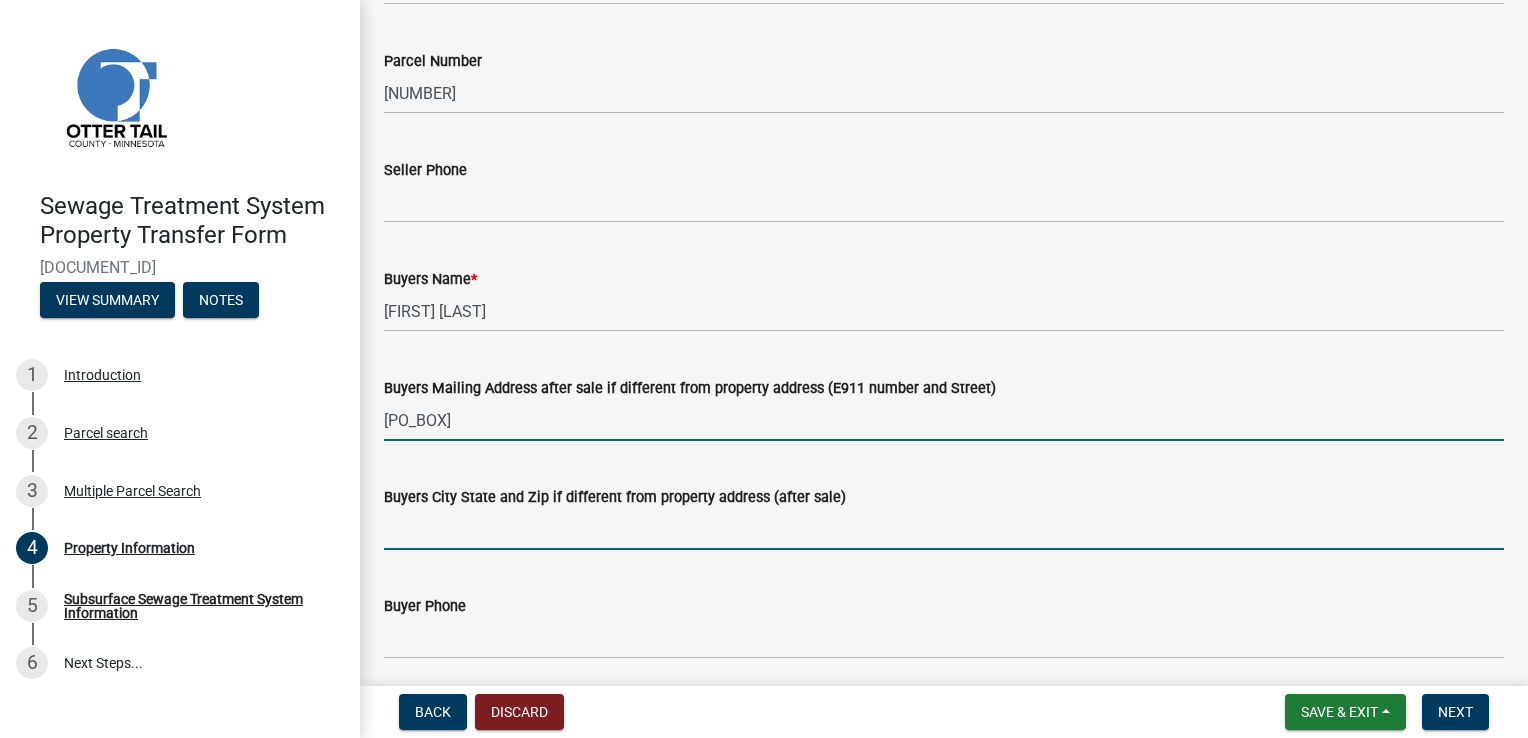 click on "Buyers City State and Zip if different from property address (after sale)" at bounding box center [944, 529] 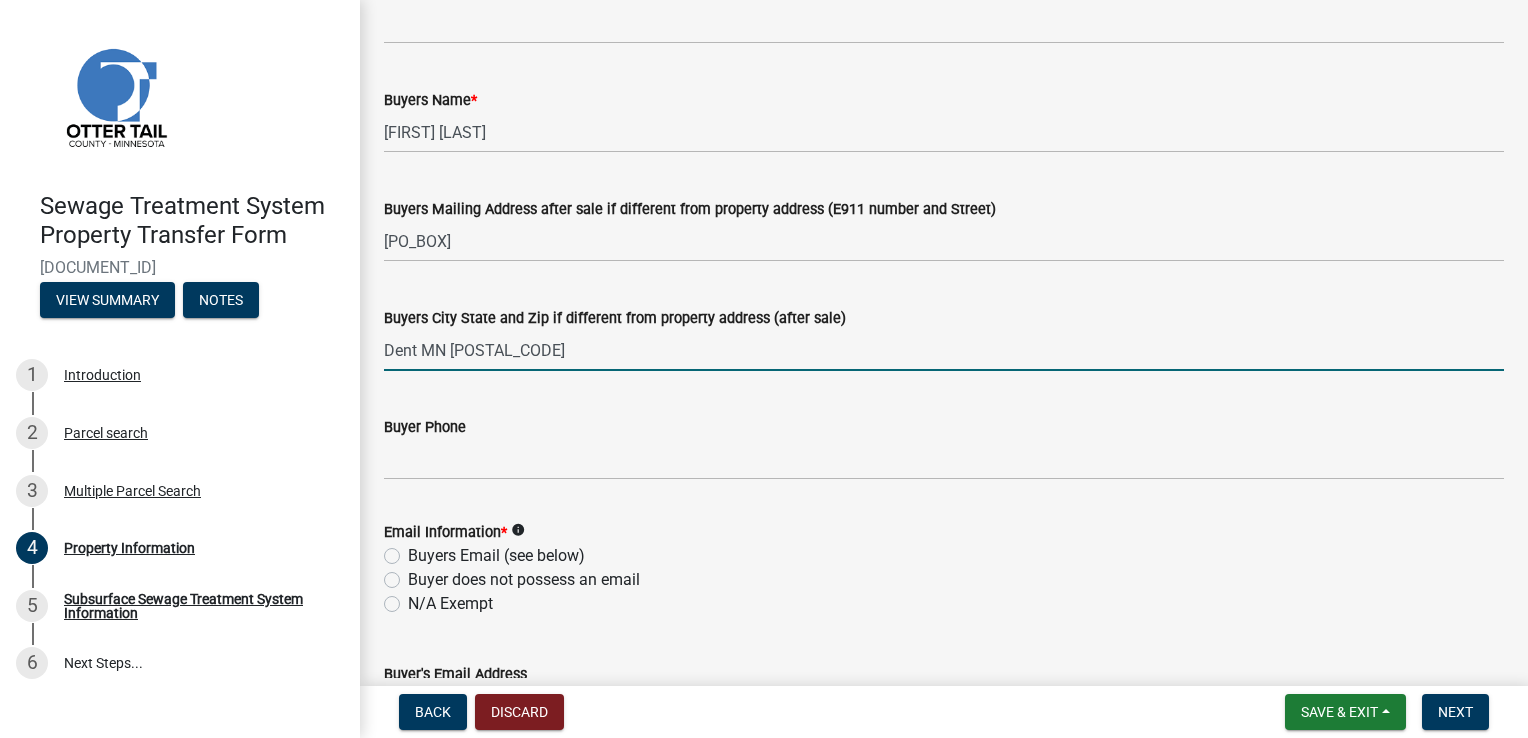 scroll, scrollTop: 400, scrollLeft: 0, axis: vertical 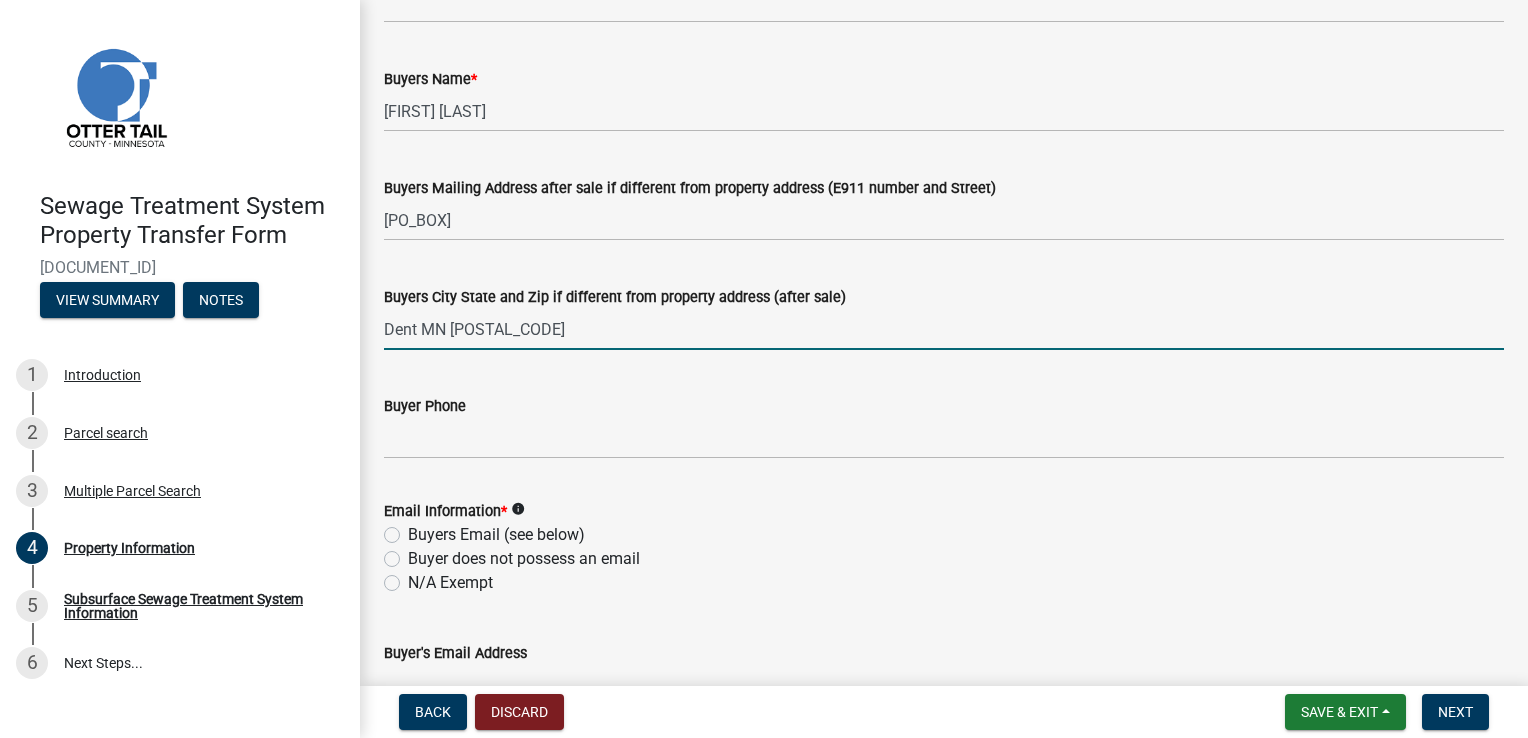 type on "Dent MN [POSTAL_CODE]" 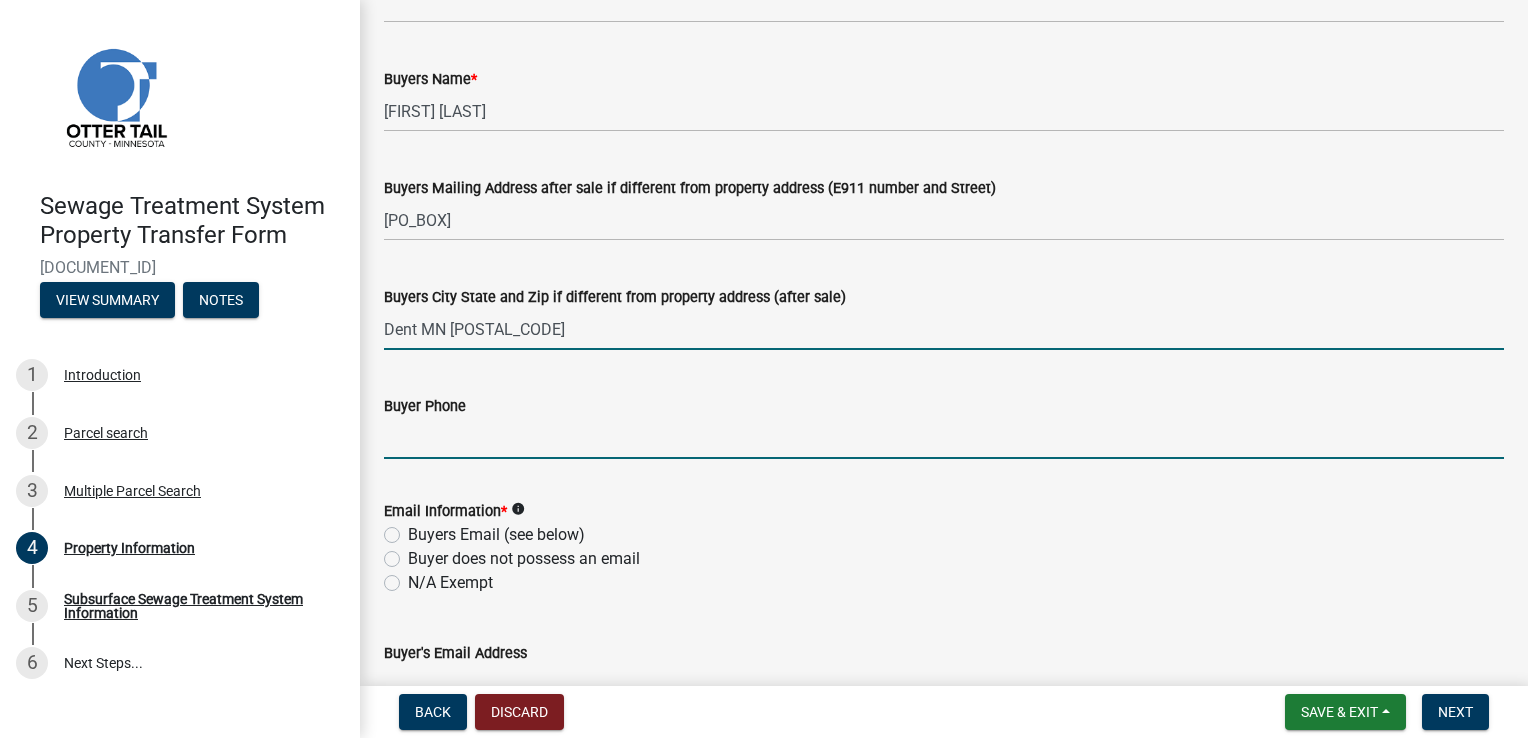 click on "Buyer Phone" at bounding box center [944, 438] 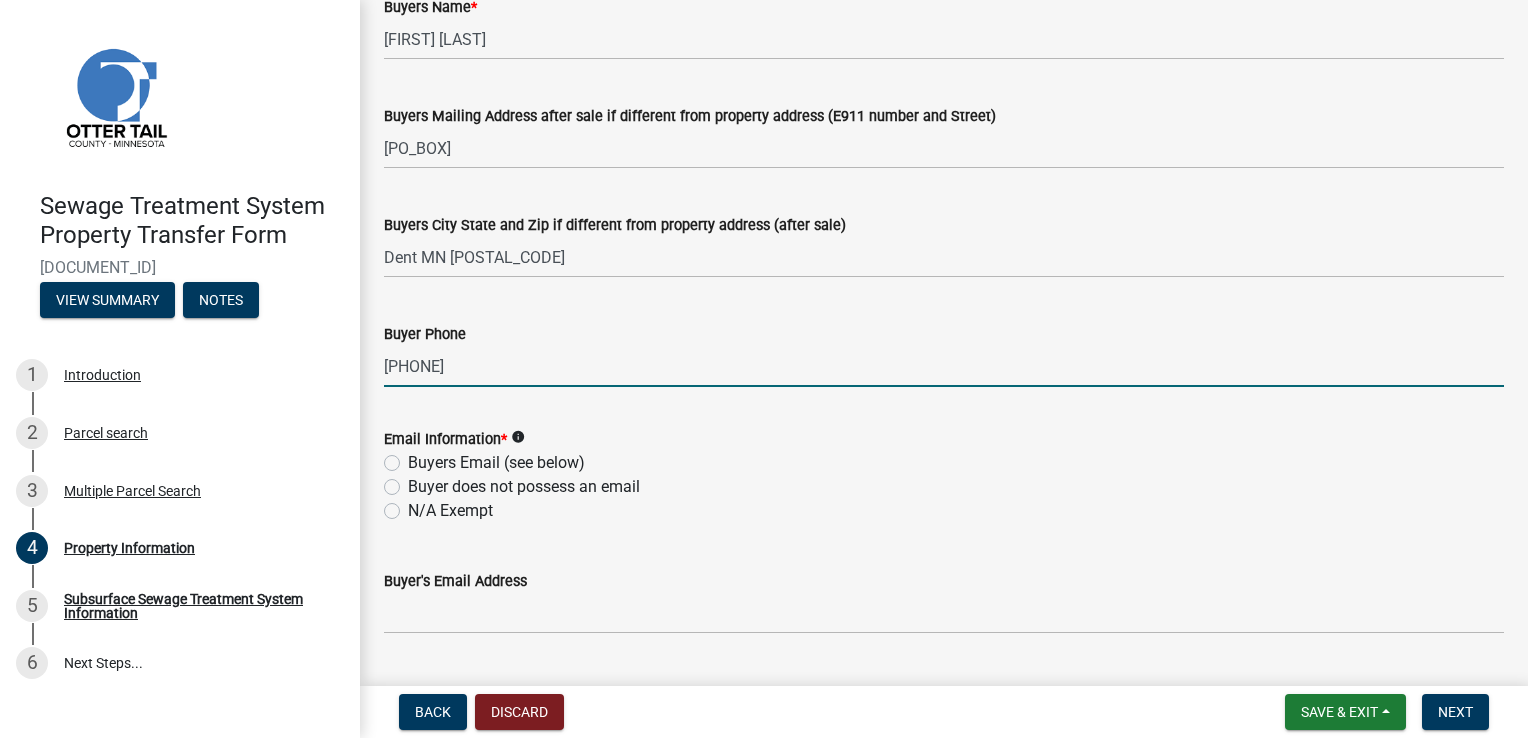 scroll, scrollTop: 500, scrollLeft: 0, axis: vertical 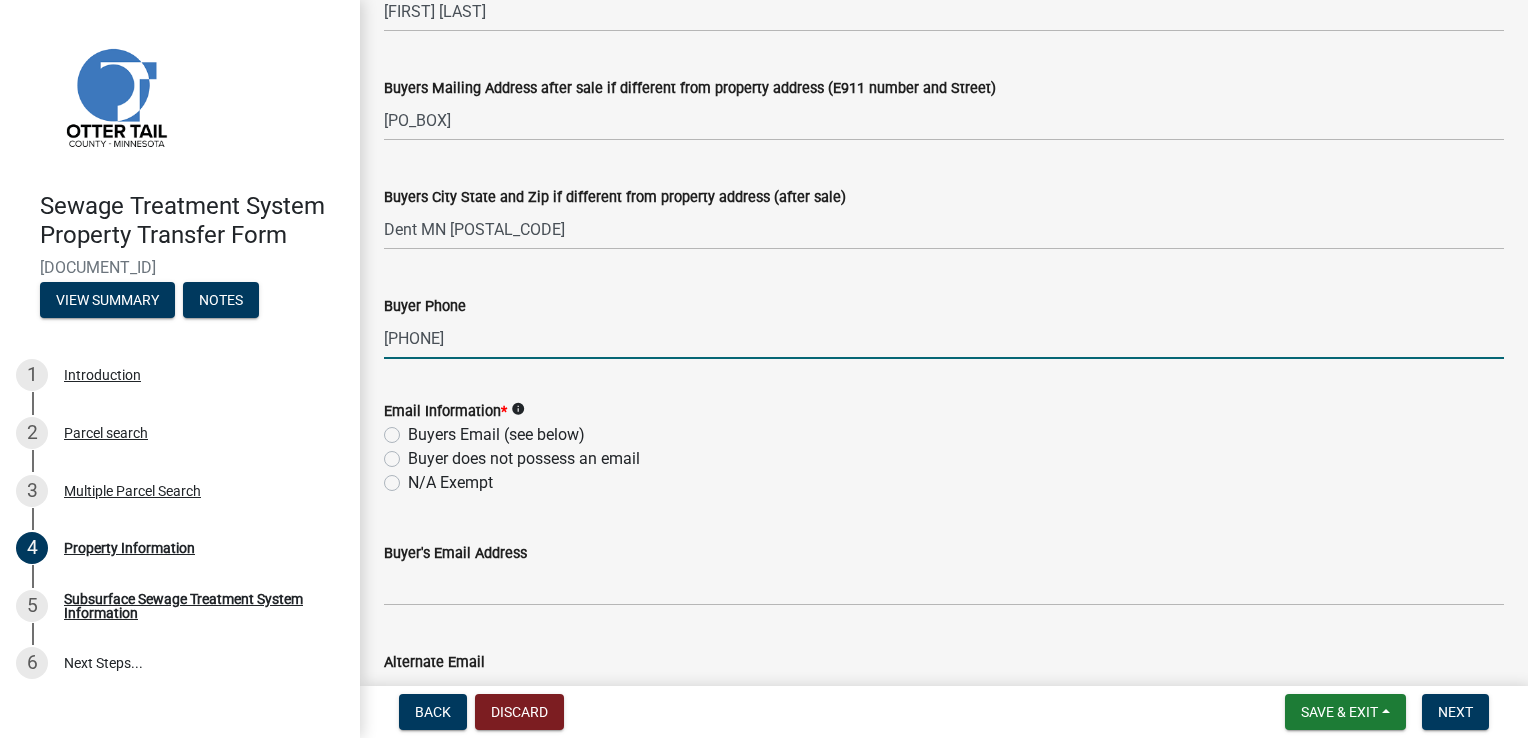 type on "[PHONE]" 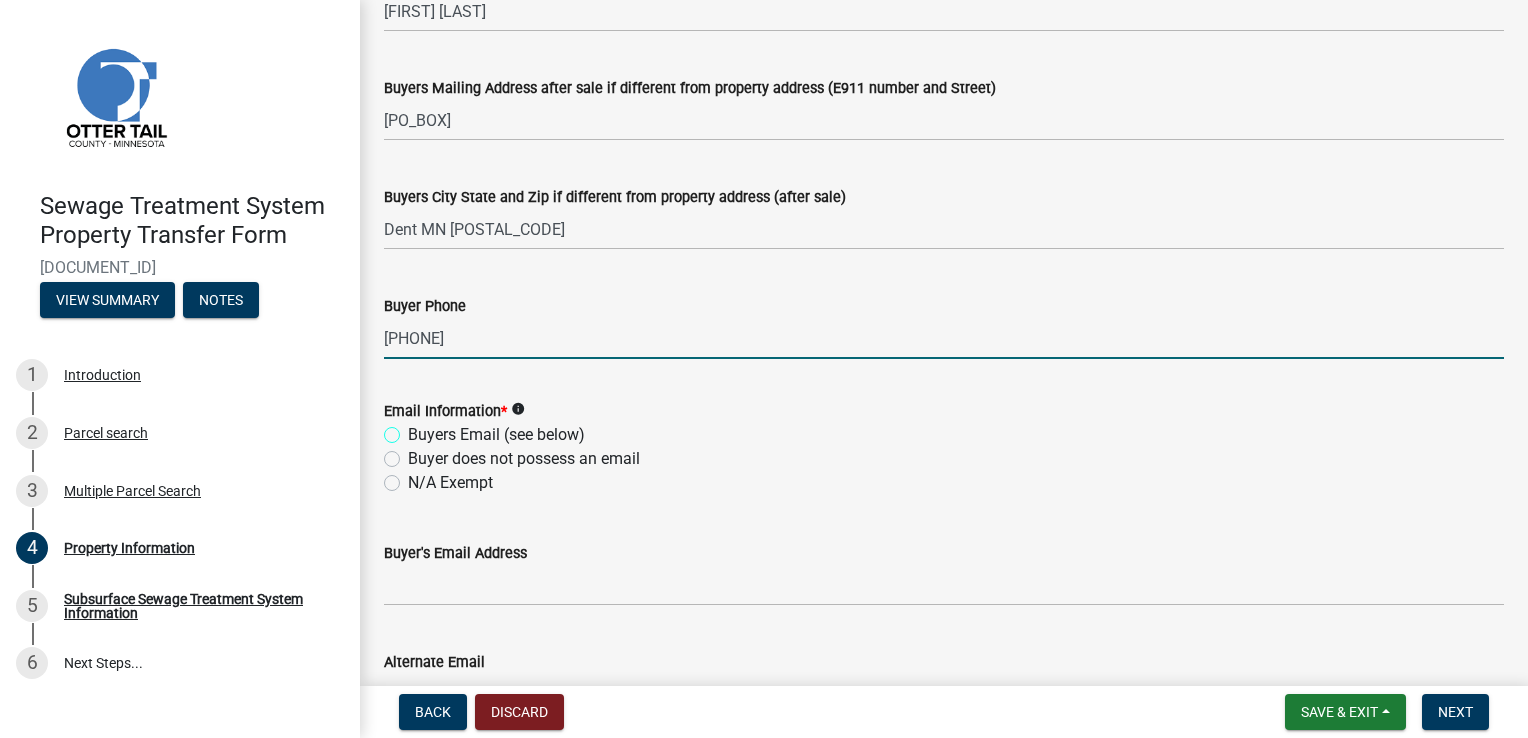 click on "Buyers Email (see below)" at bounding box center [414, 429] 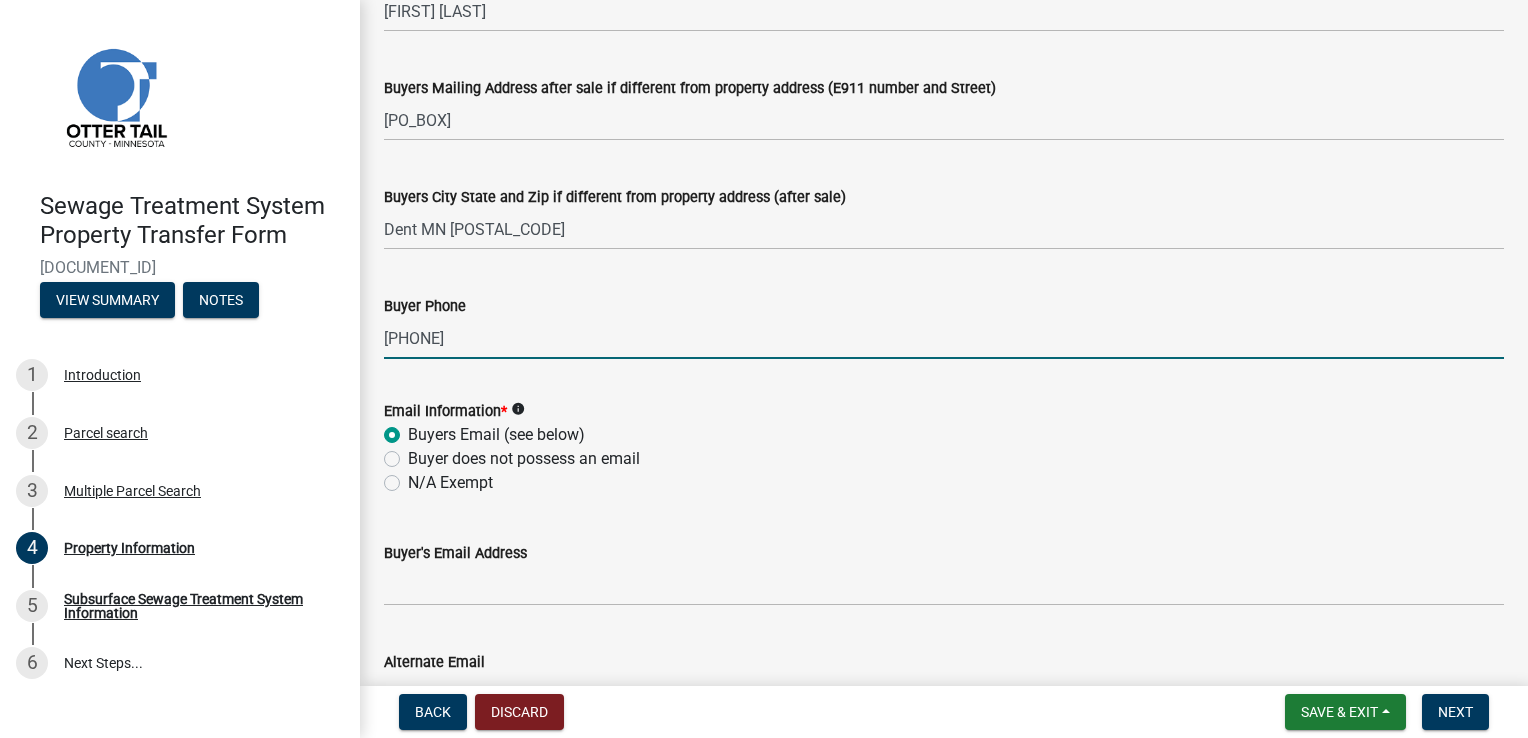 radio on "true" 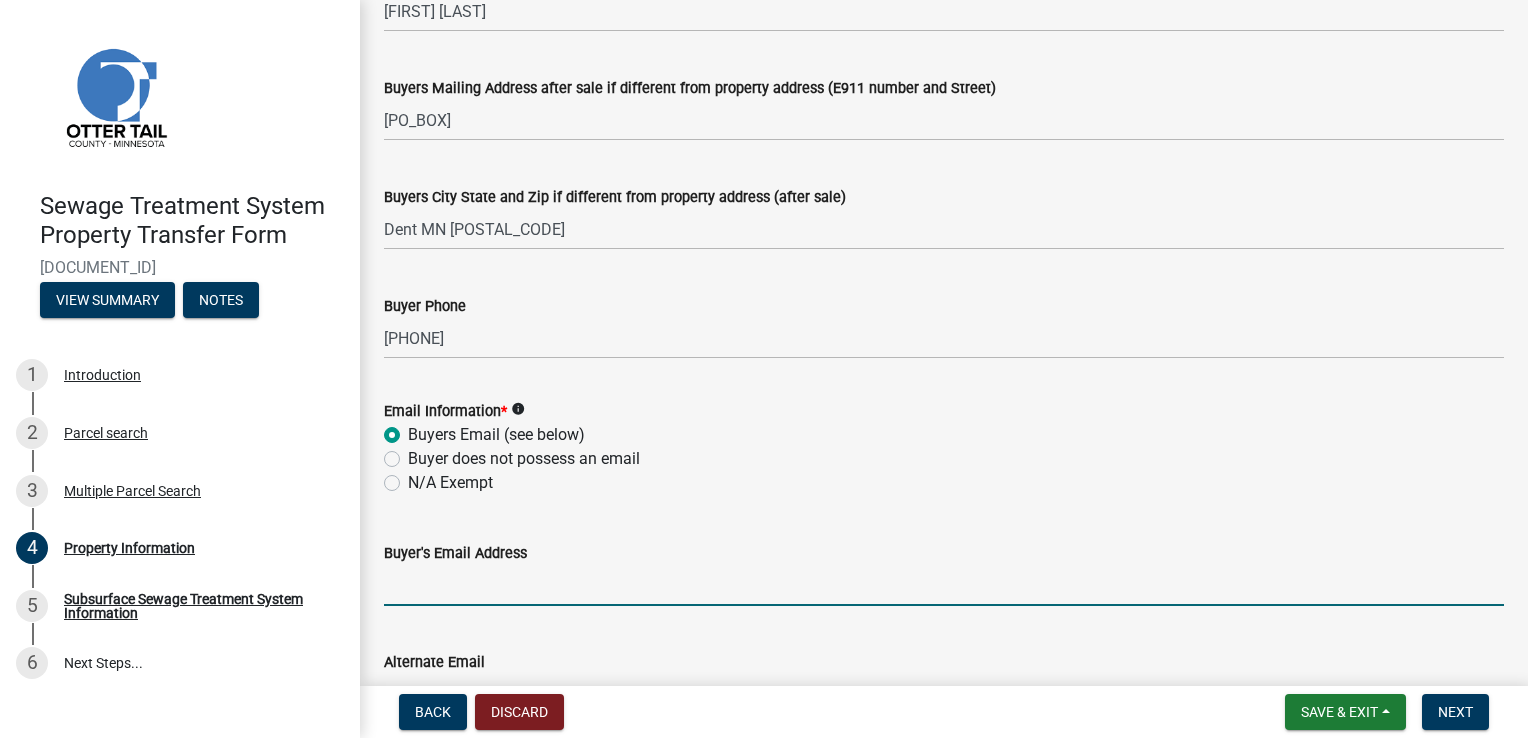 click on "Buyer's Email Address" at bounding box center [944, 585] 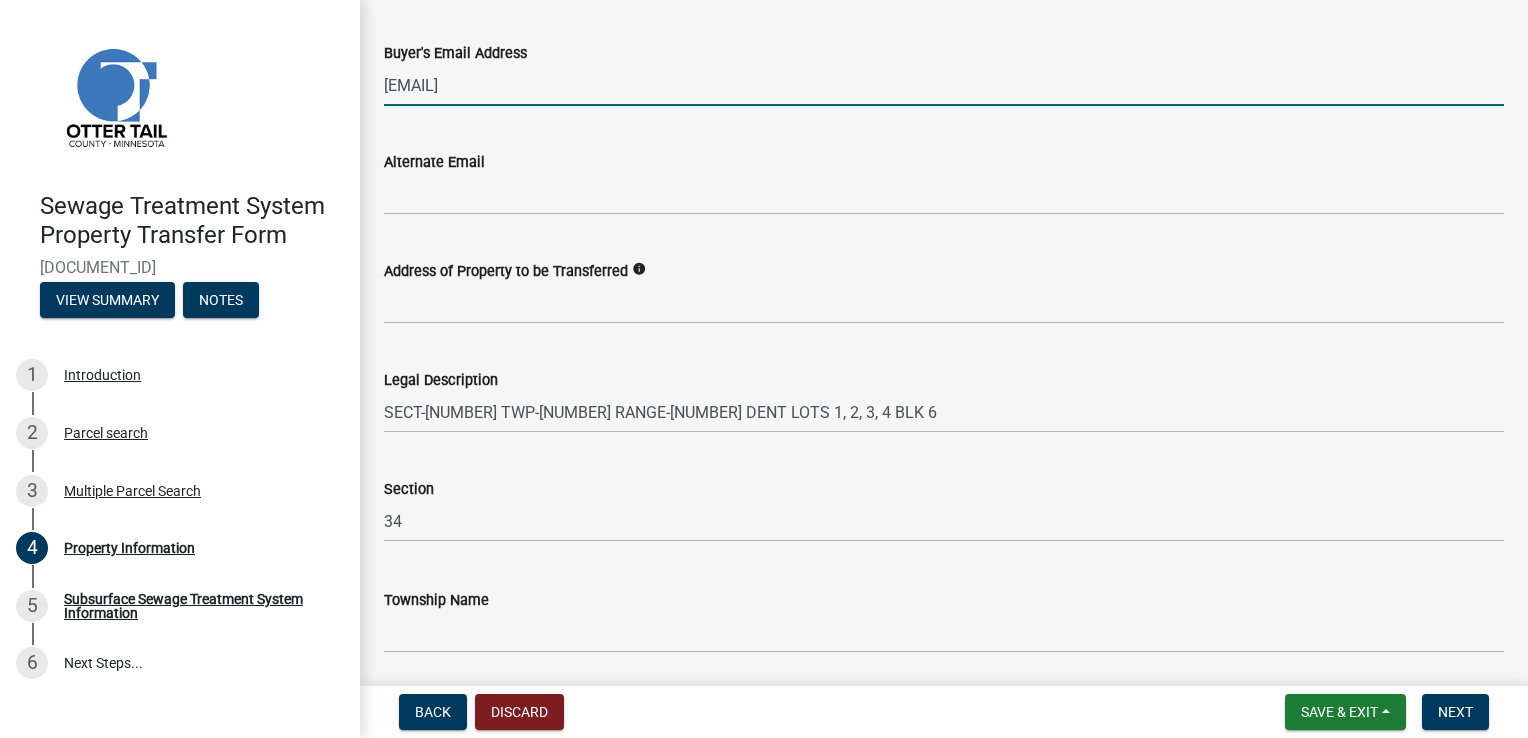 scroll, scrollTop: 1068, scrollLeft: 0, axis: vertical 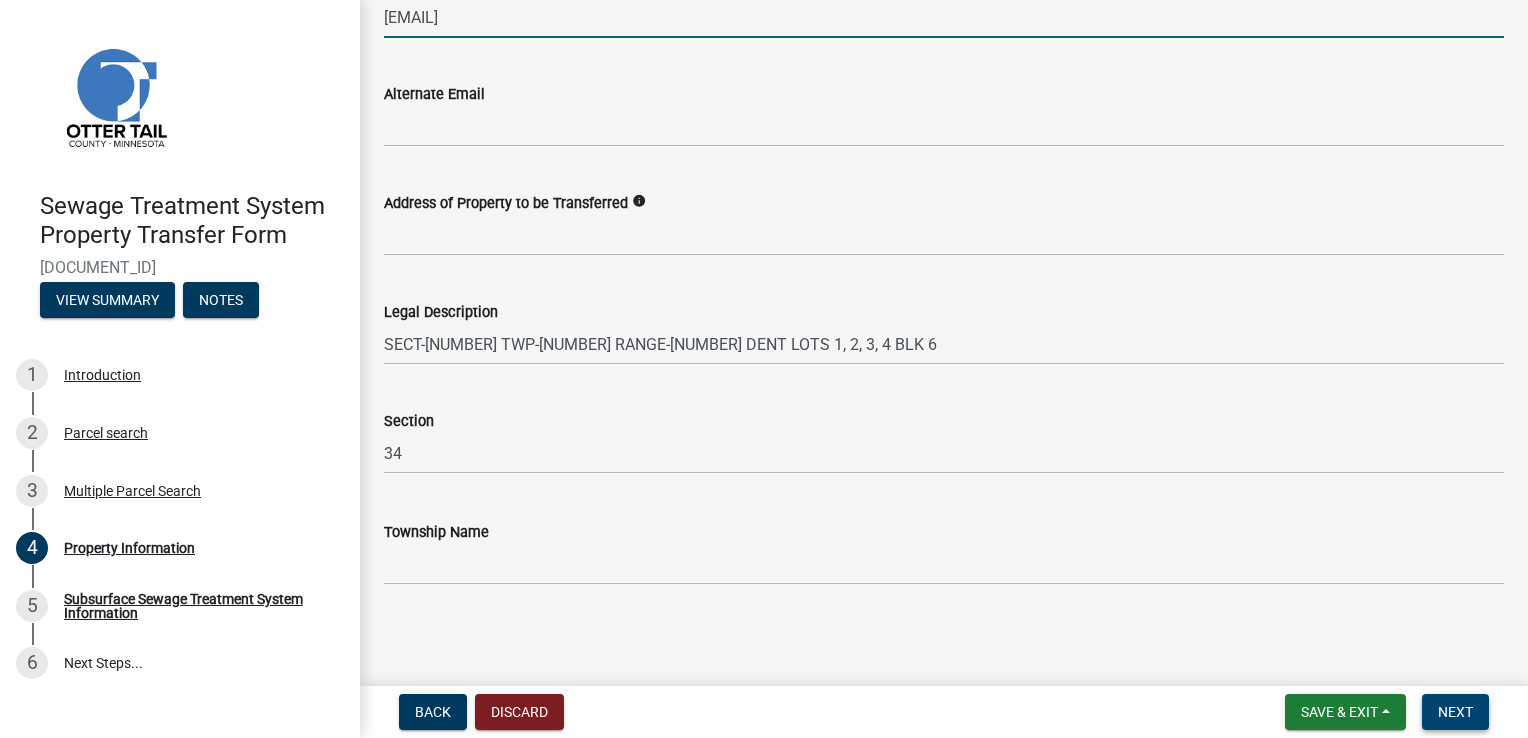 type on "[EMAIL]" 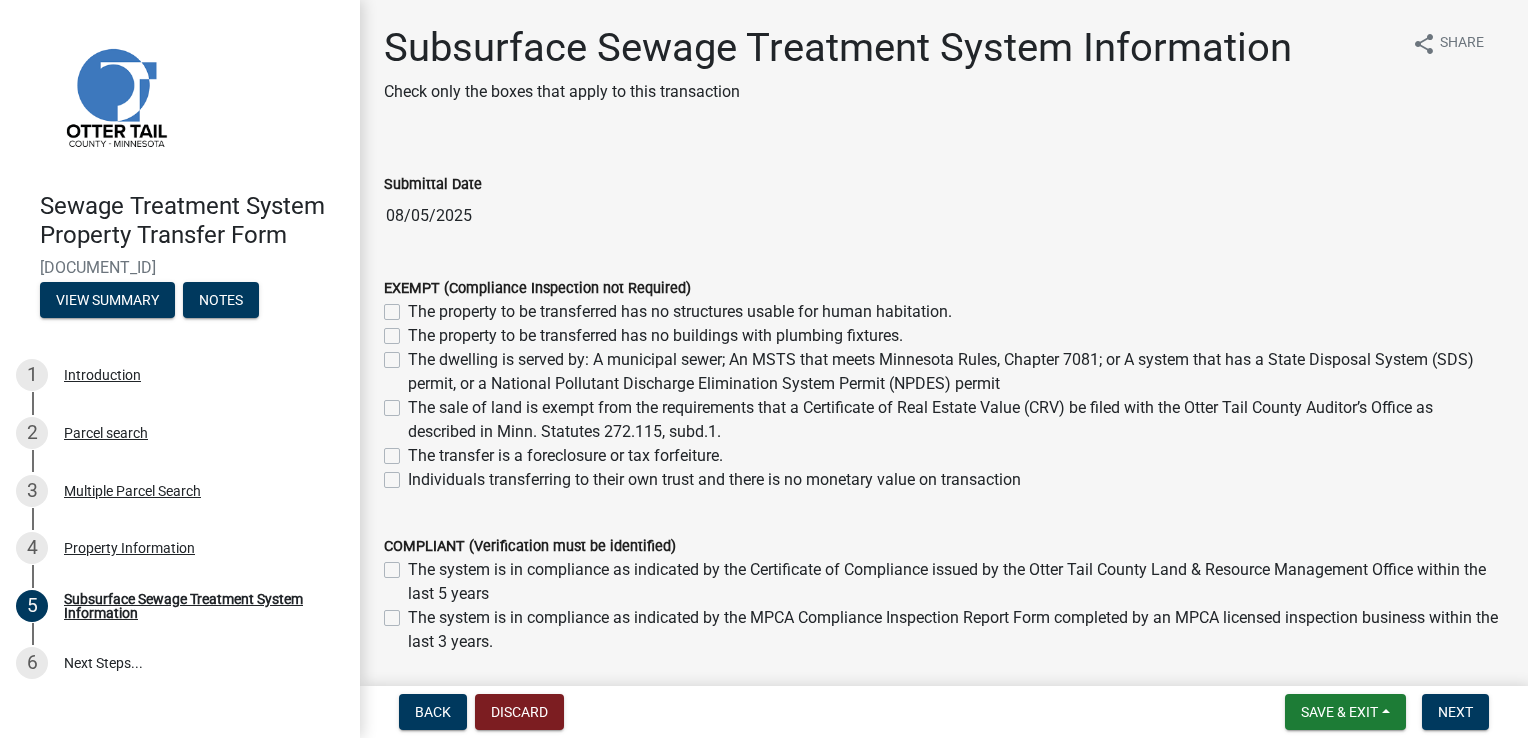 click on "The sale of land is exempt from the requirements that a Certificate of Real Estate Value (CRV) be filed with the Otter Tail County Auditor’s Office as described in Minn. Statutes 272.115, subd.1." 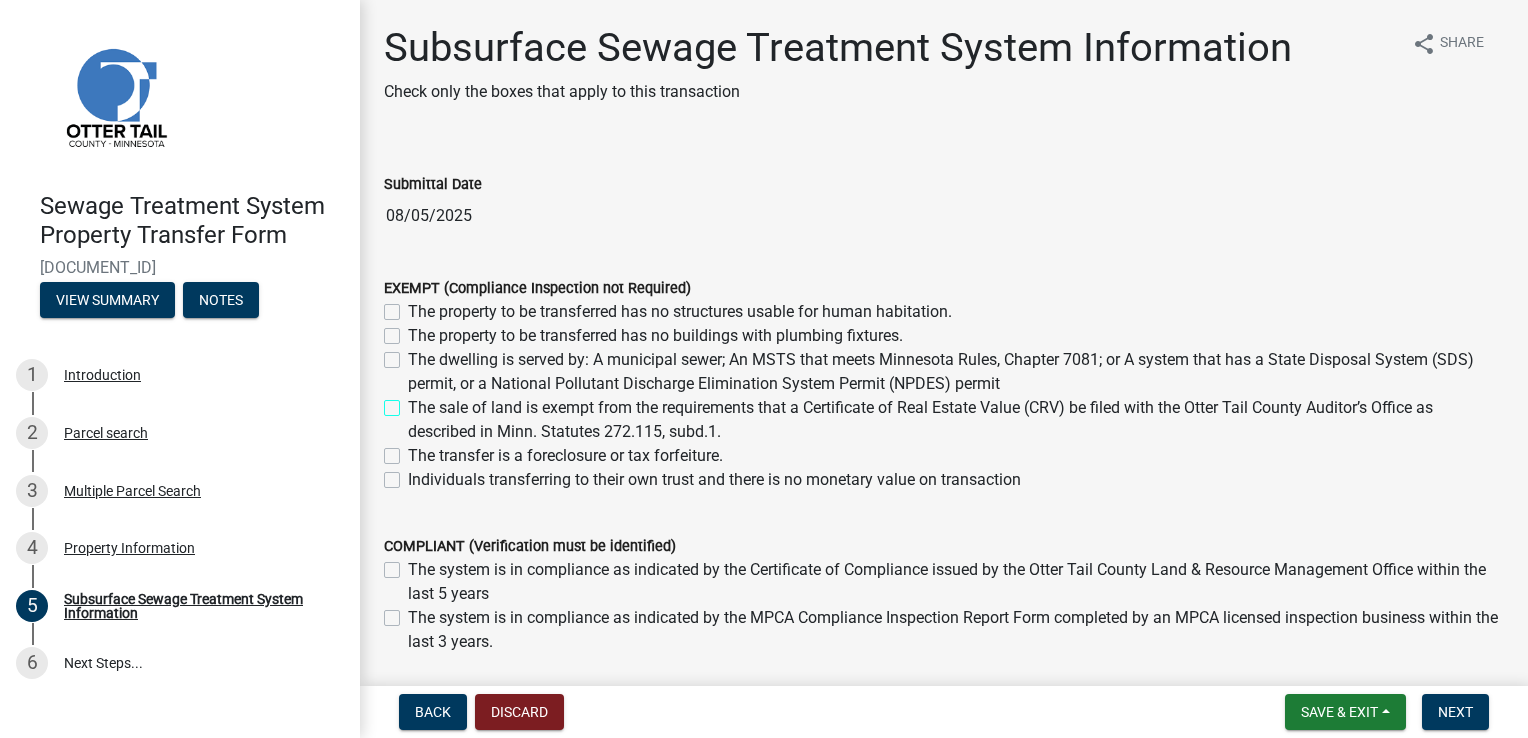 click on "The sale of land is exempt from the requirements that a Certificate of Real Estate Value (CRV) be filed with the Otter Tail County Auditor’s Office as described in Minn. Statutes 272.115, subd.1." at bounding box center (414, 402) 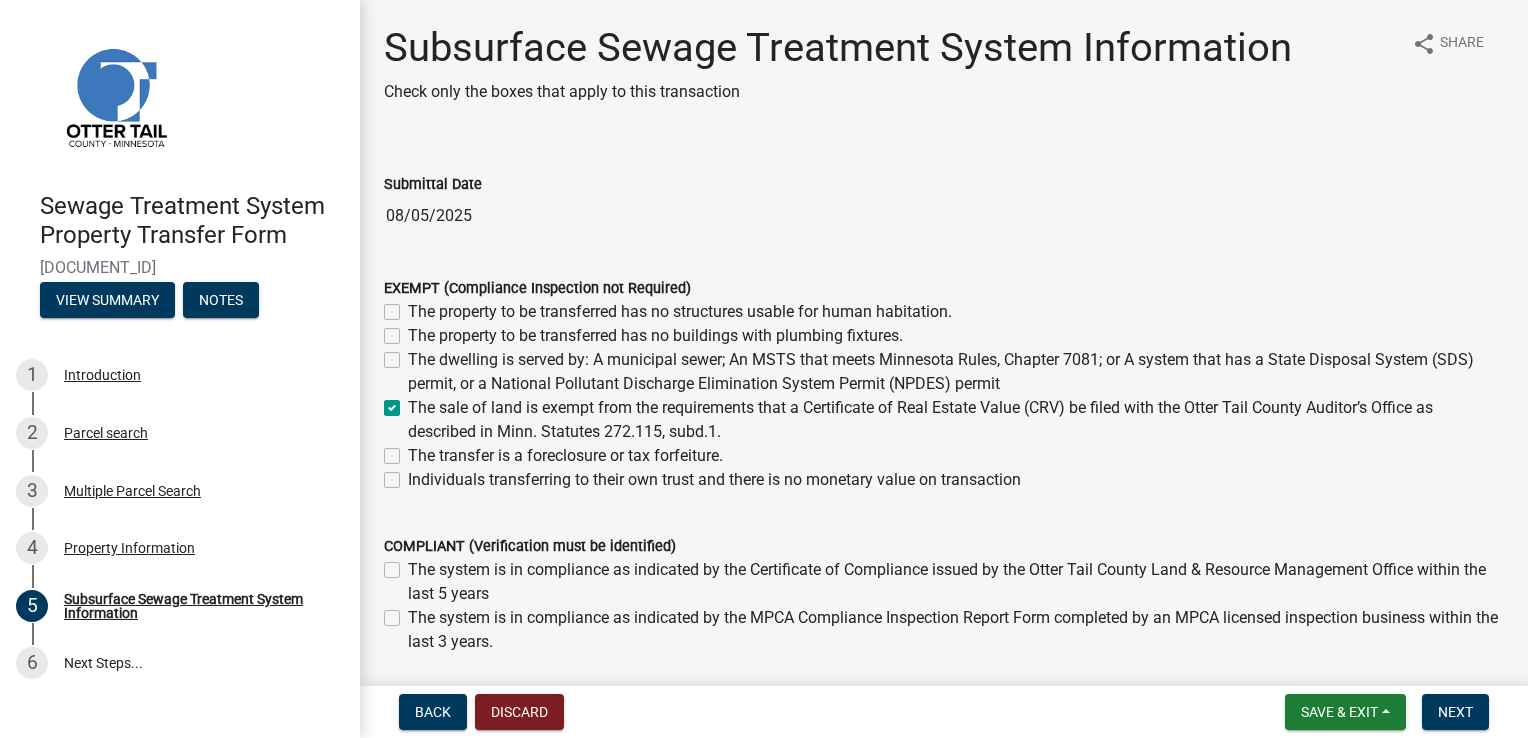 checkbox on "false" 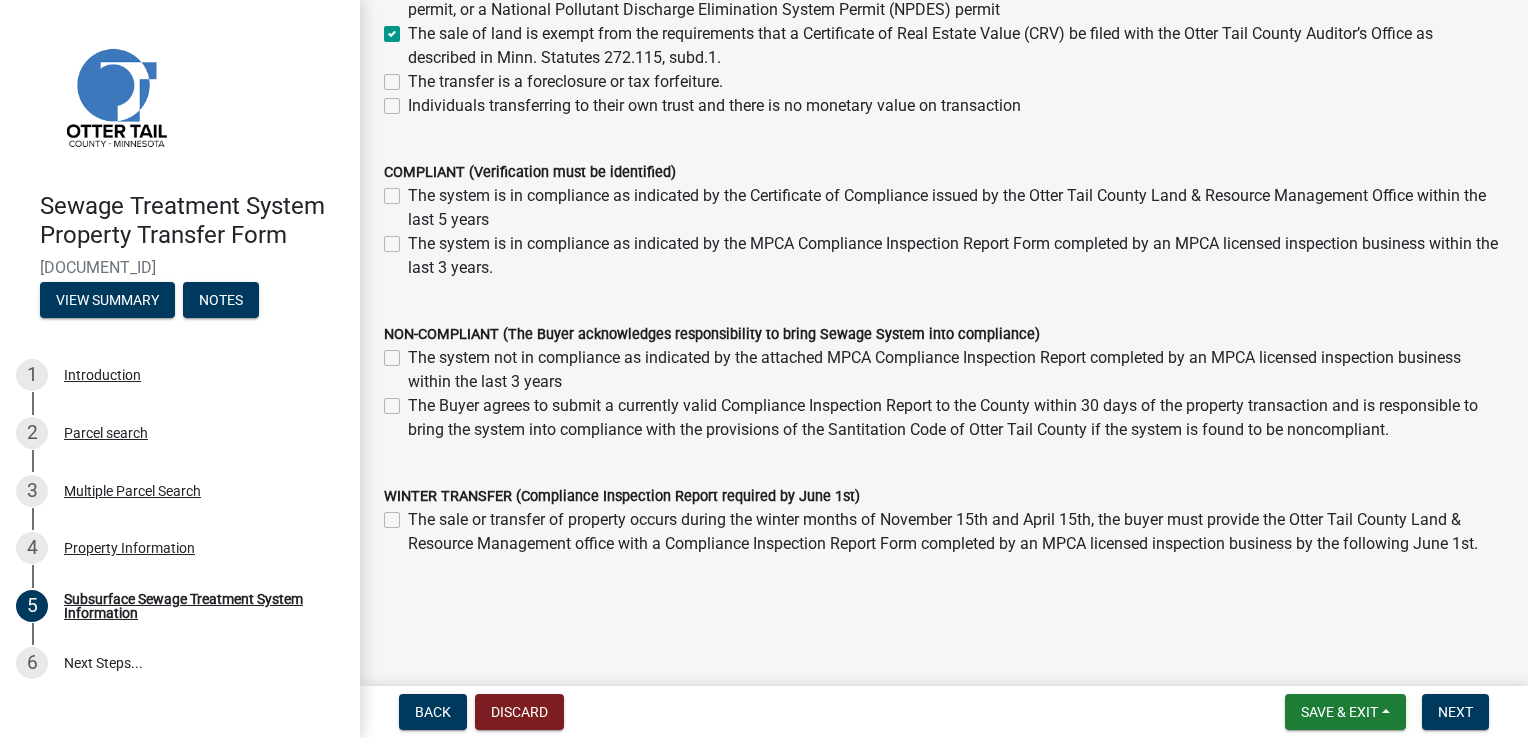 scroll, scrollTop: 411, scrollLeft: 0, axis: vertical 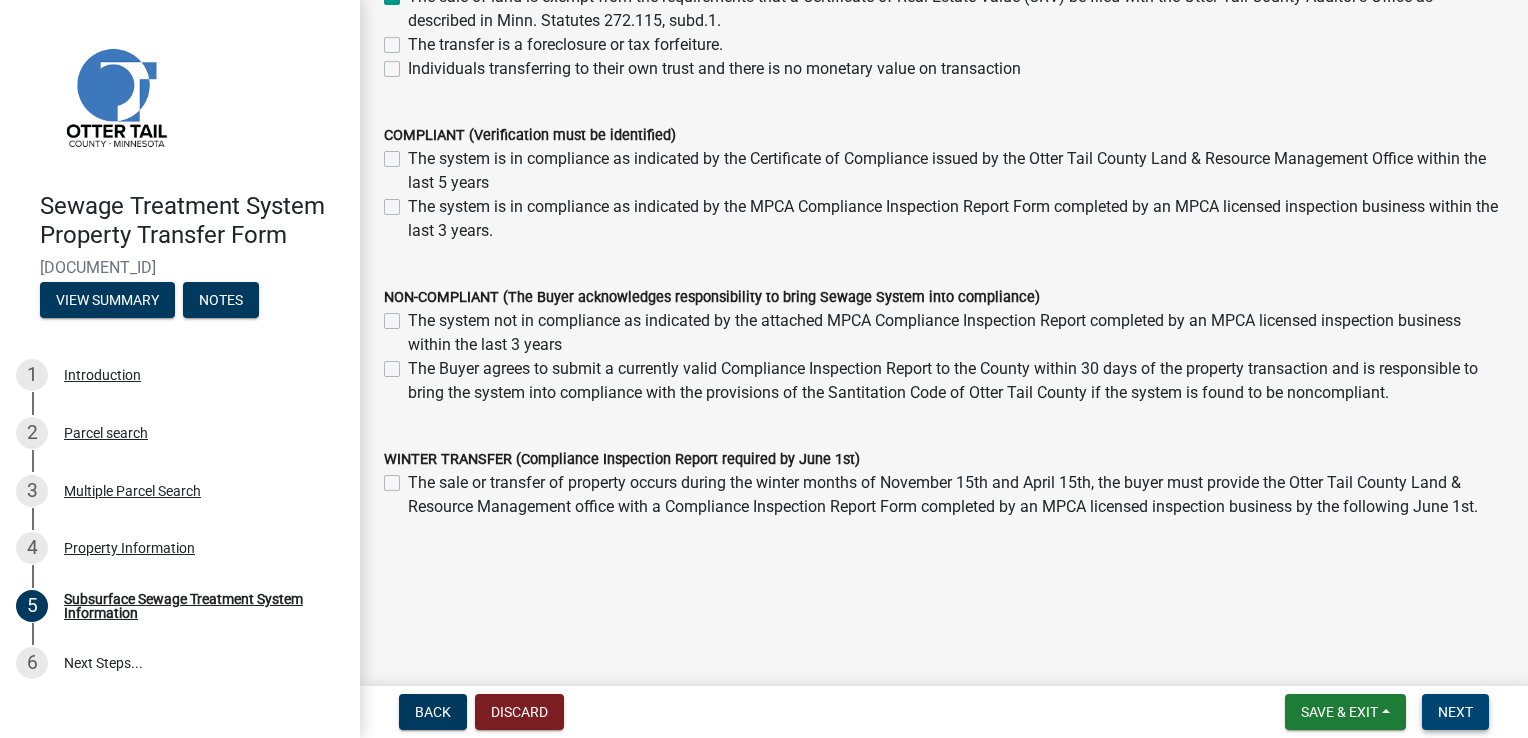 click on "Next" at bounding box center [1455, 712] 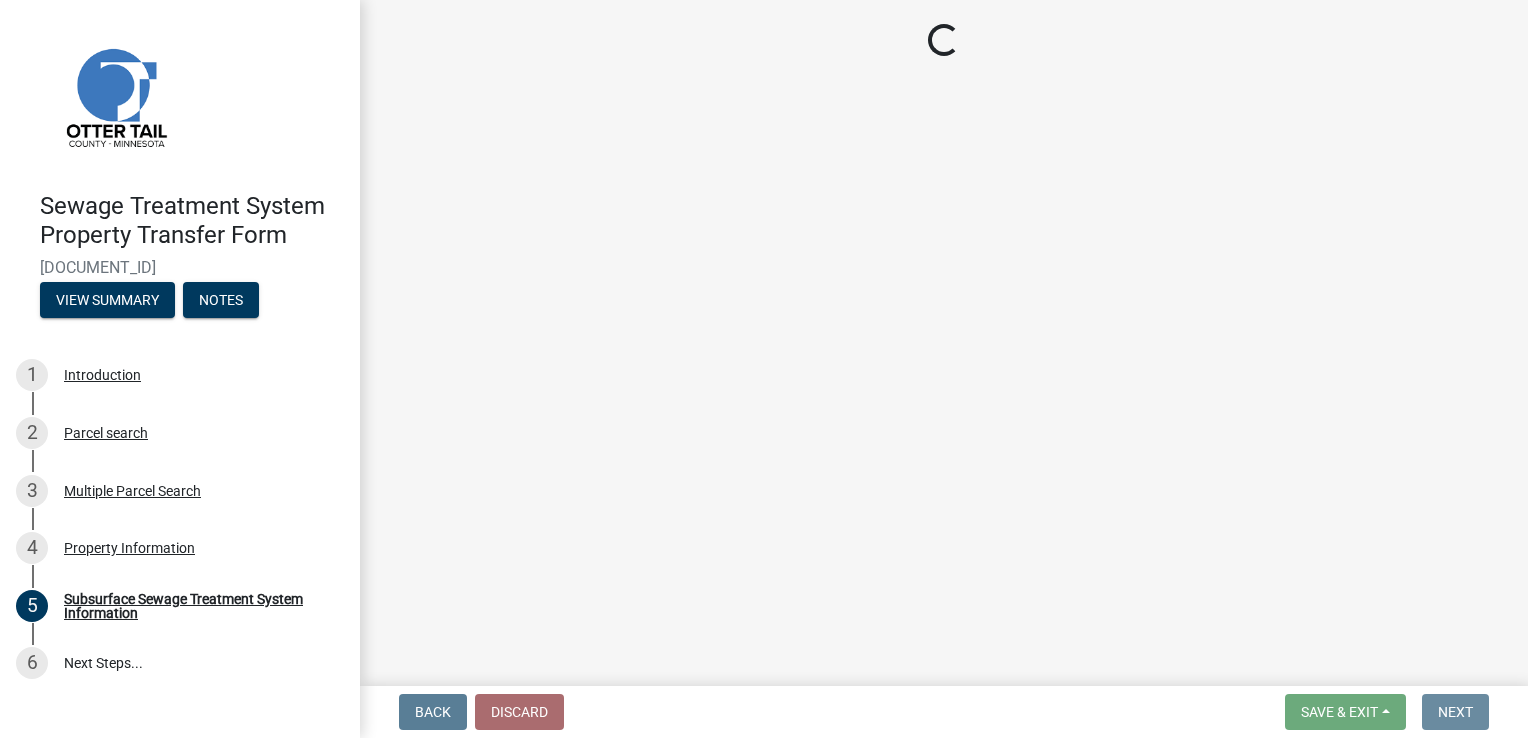 scroll, scrollTop: 0, scrollLeft: 0, axis: both 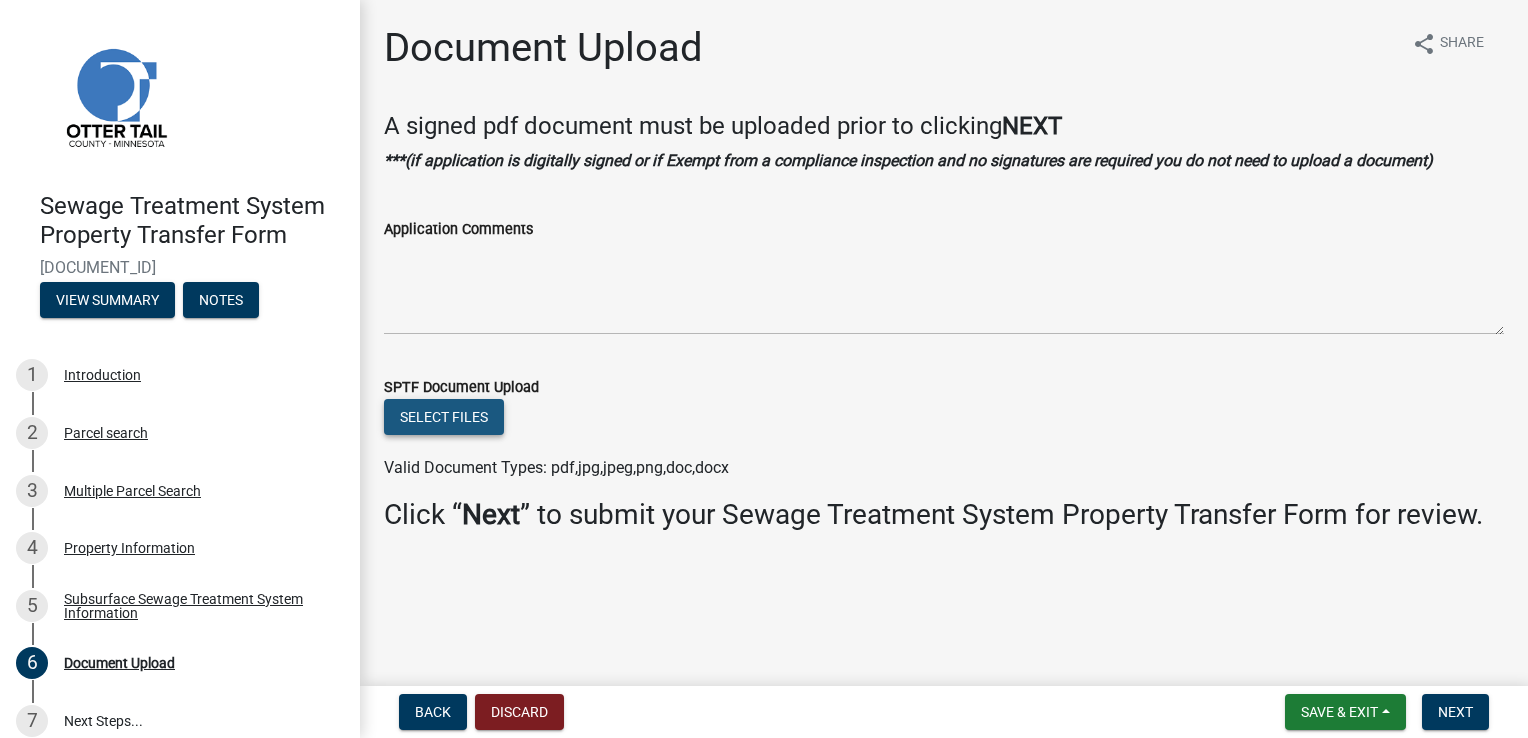 click on "Select files" 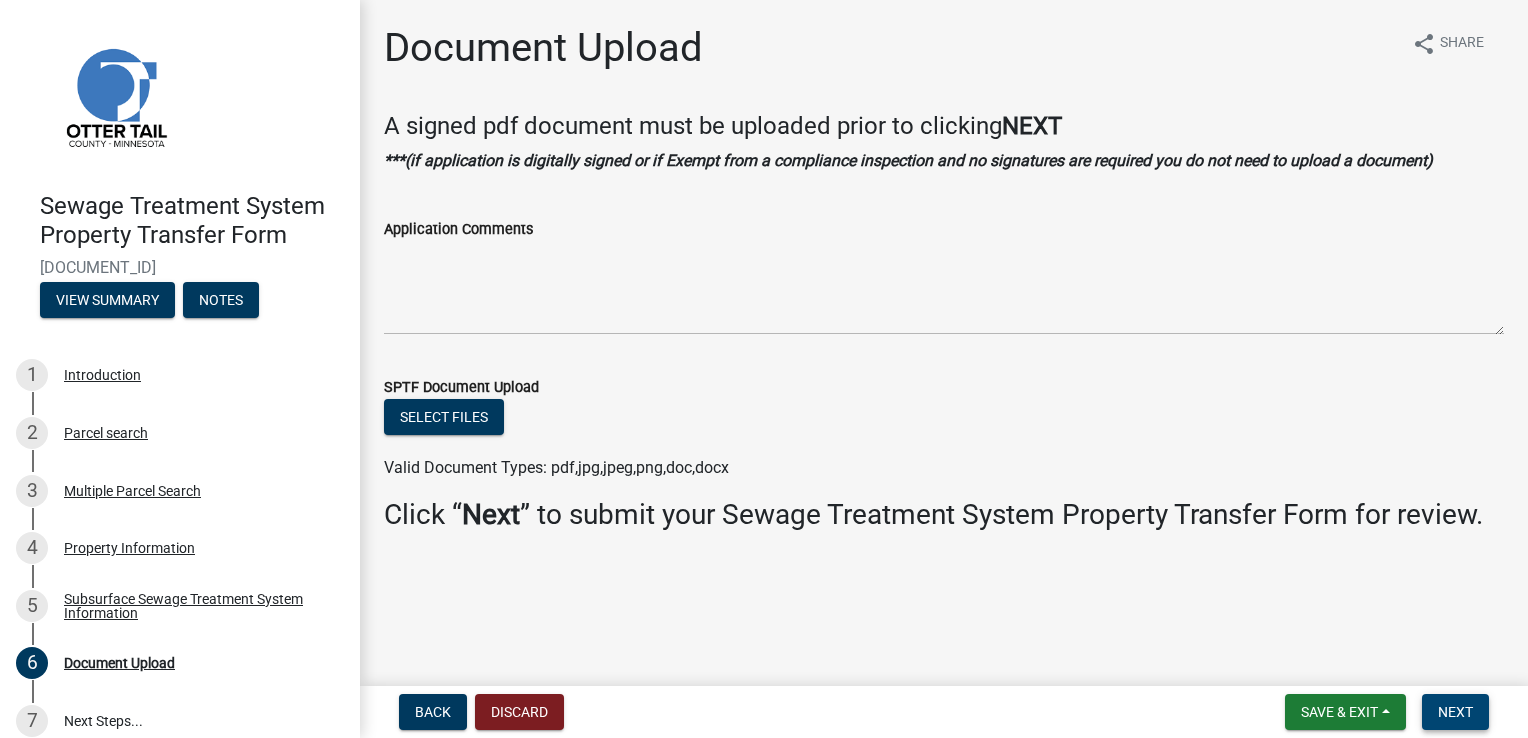 click on "Next" at bounding box center [1455, 712] 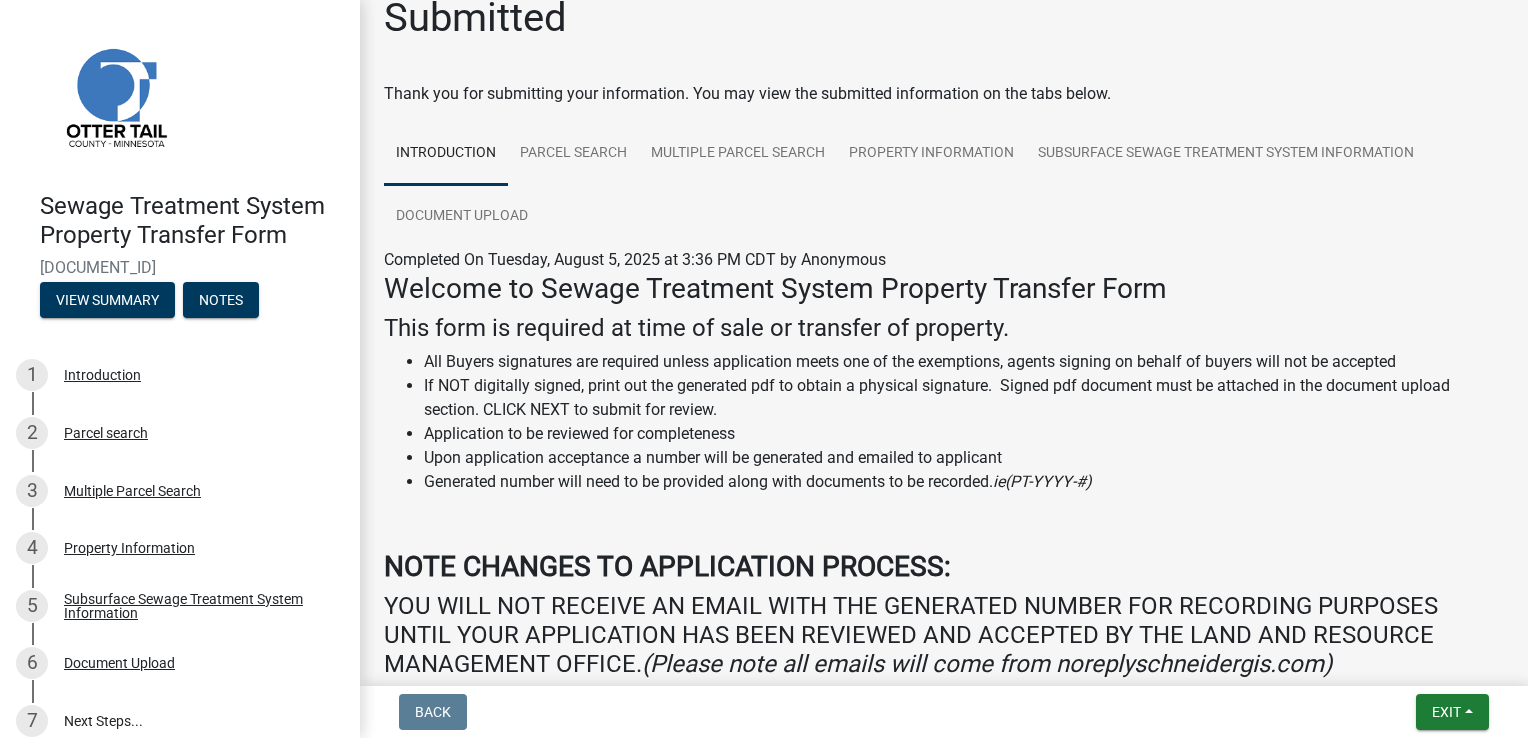scroll, scrollTop: 0, scrollLeft: 0, axis: both 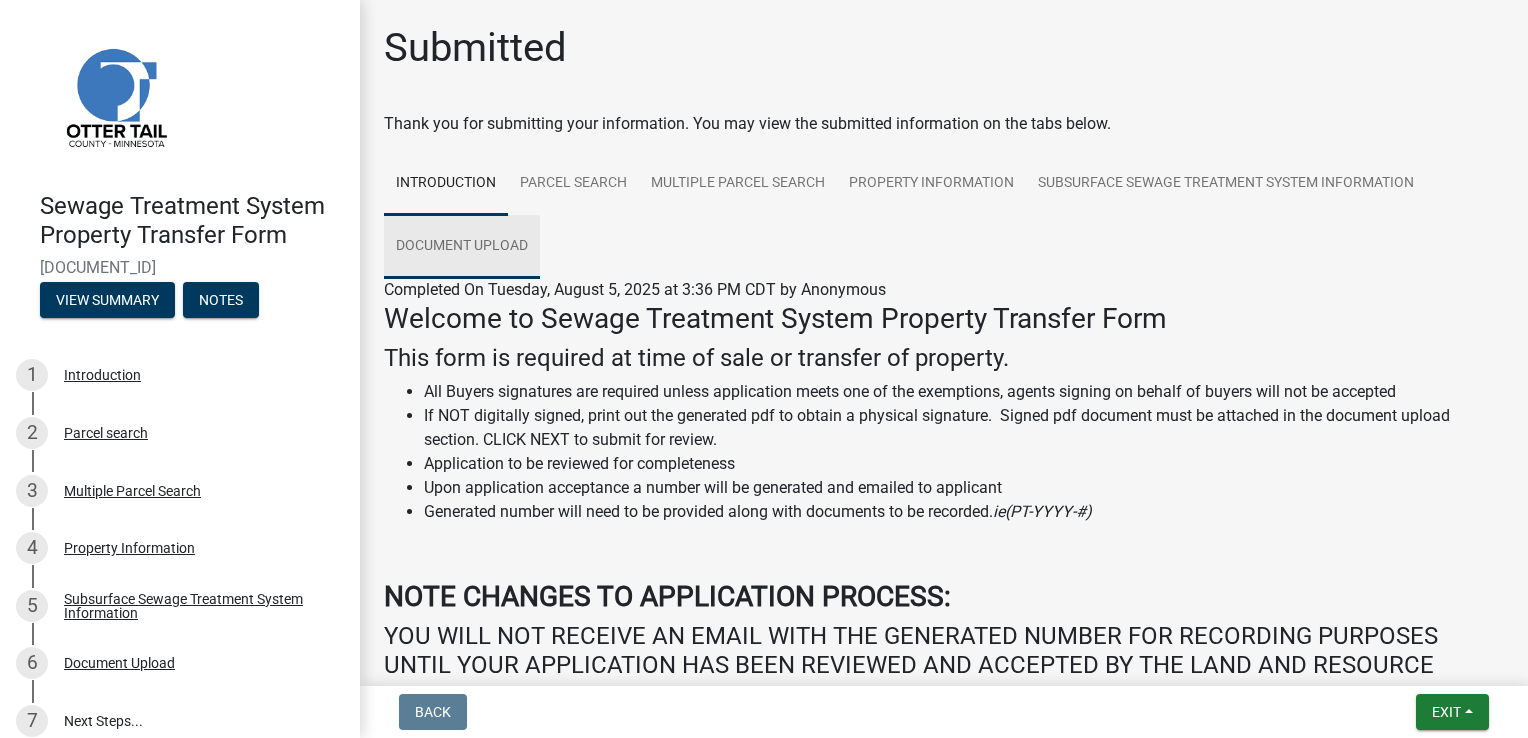 click on "Document Upload" at bounding box center (462, 247) 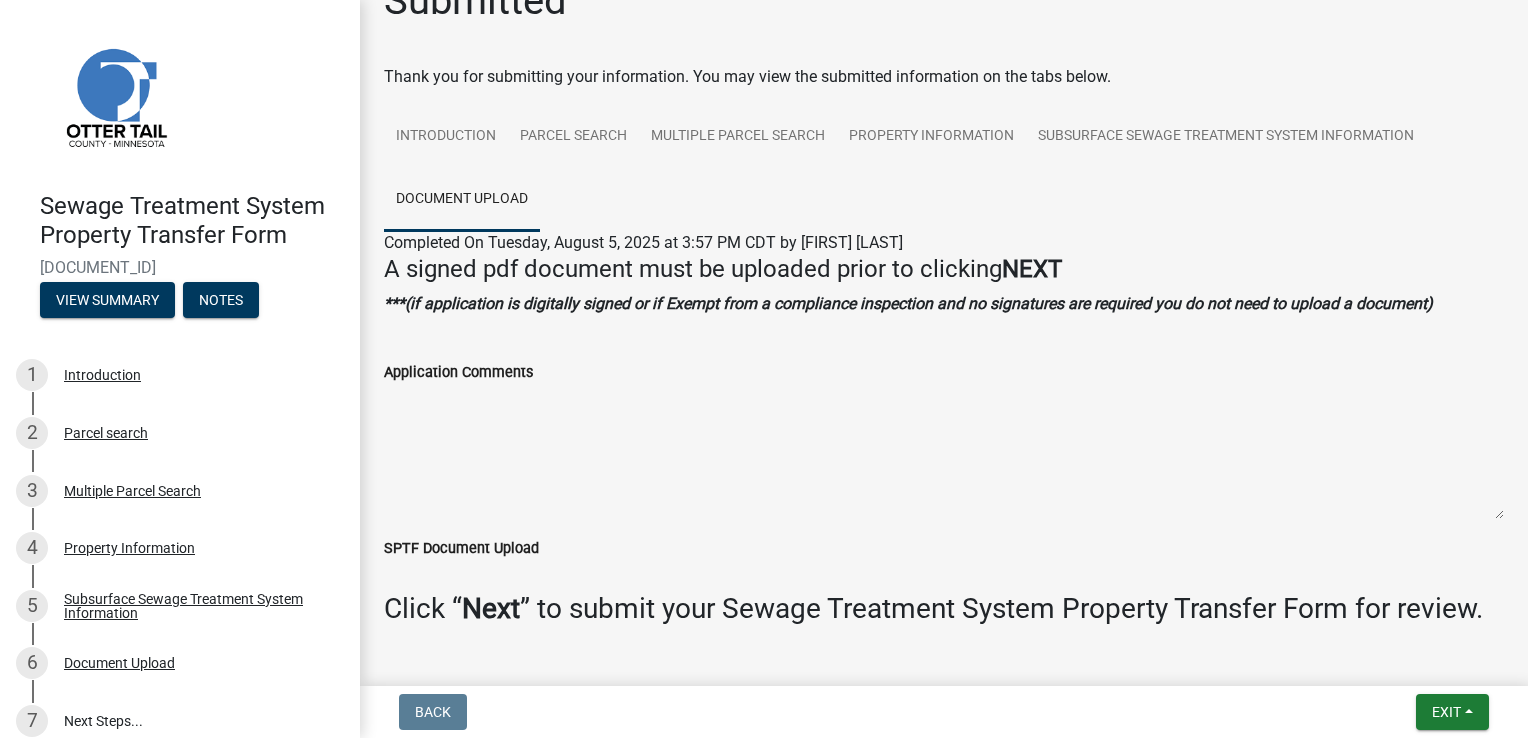 scroll, scrollTop: 0, scrollLeft: 0, axis: both 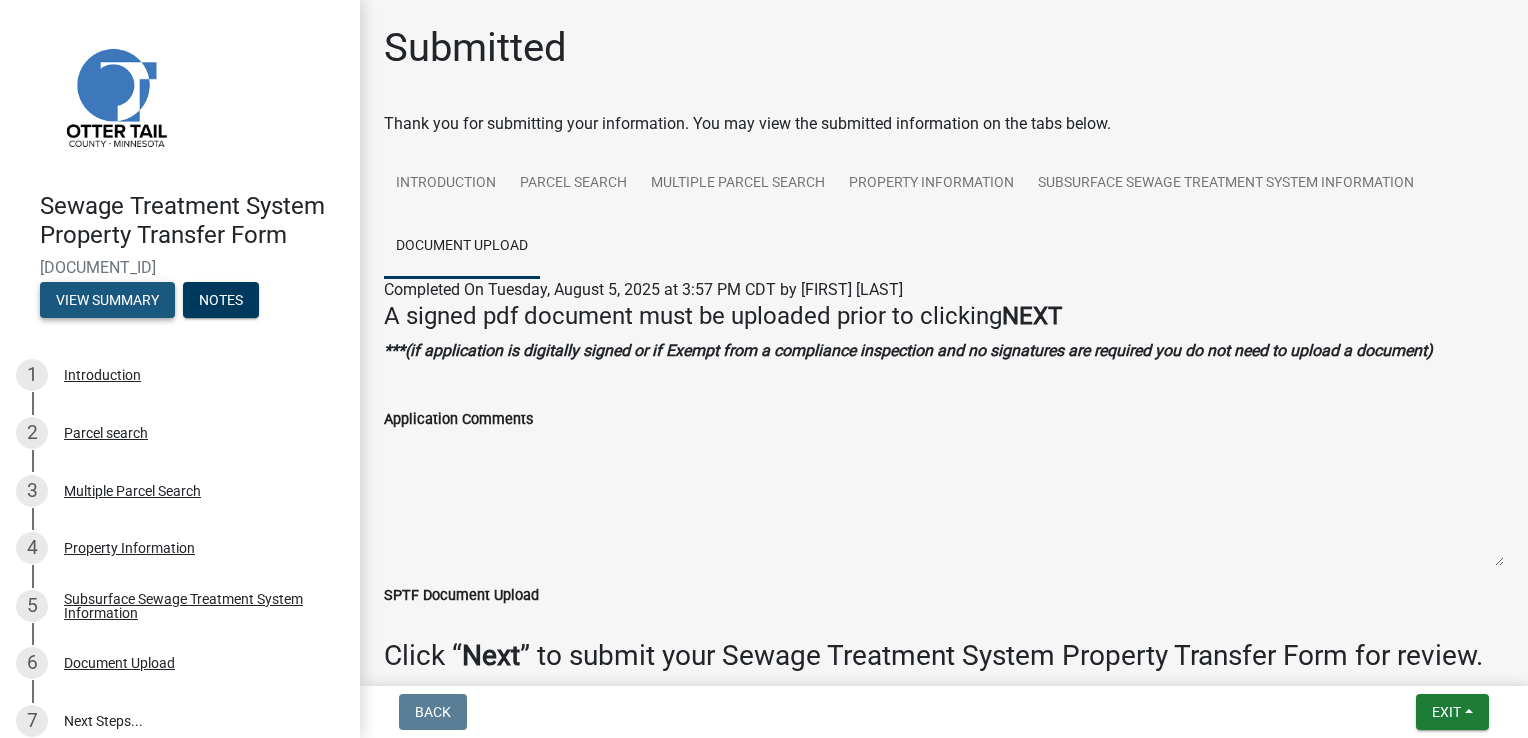 click on "View Summary" at bounding box center [107, 300] 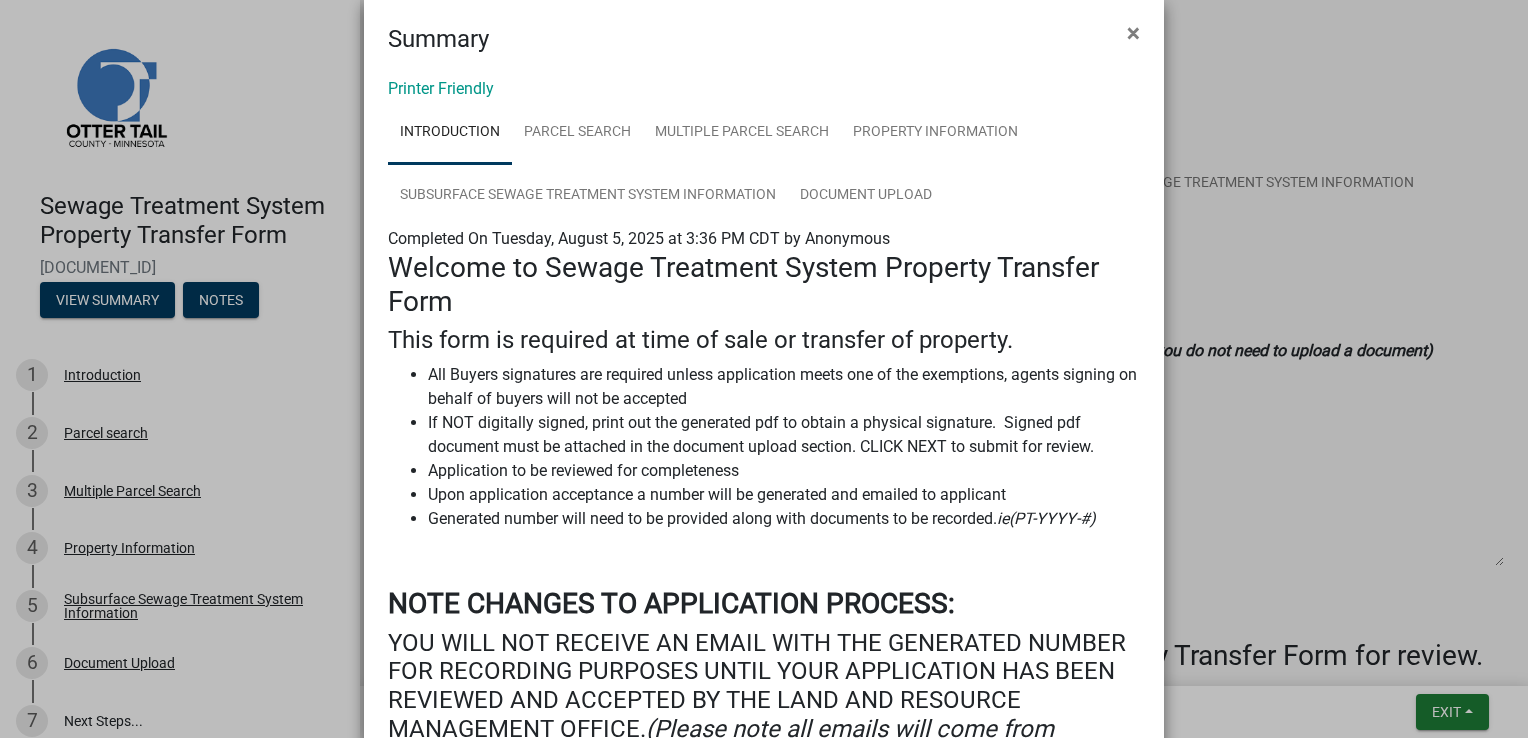 scroll, scrollTop: 0, scrollLeft: 0, axis: both 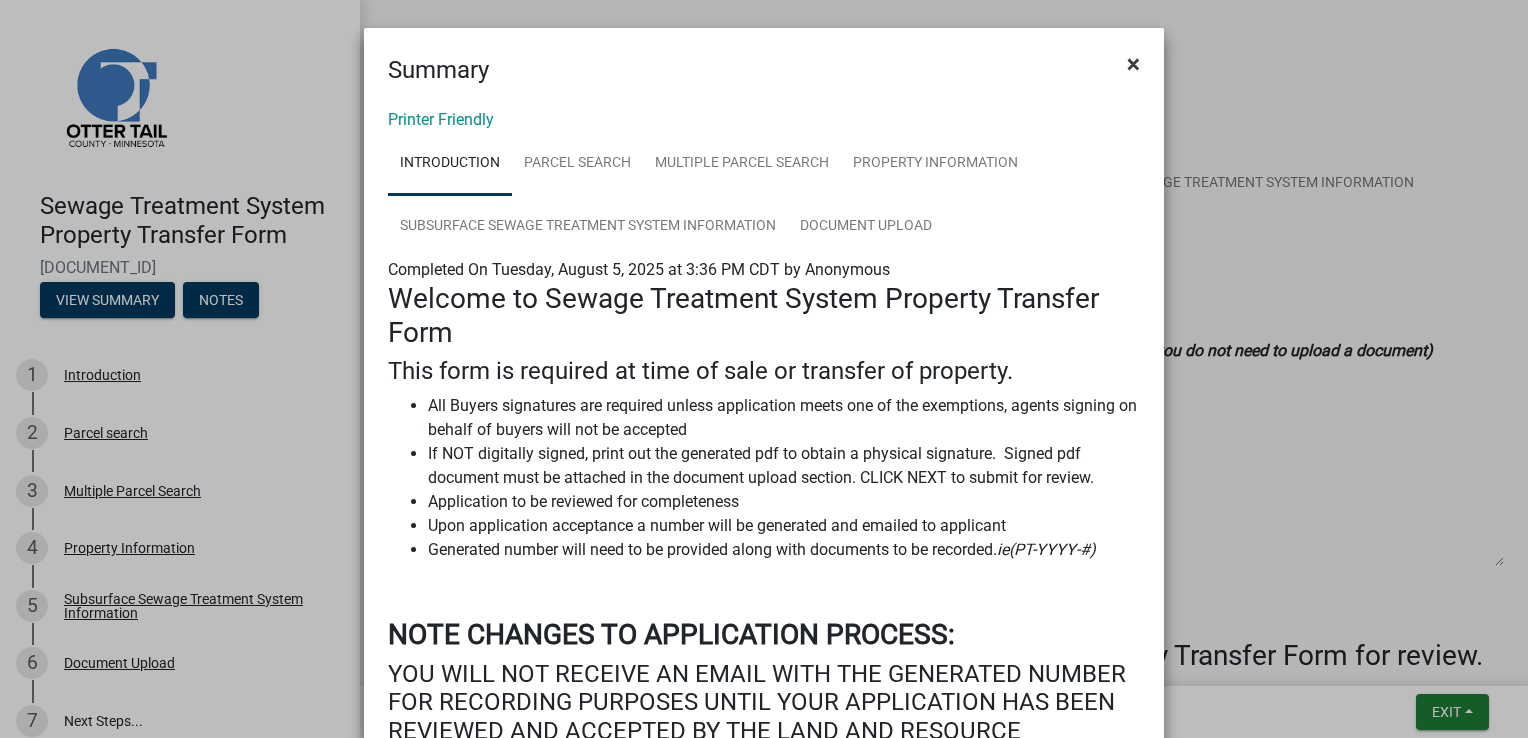 click on "×" 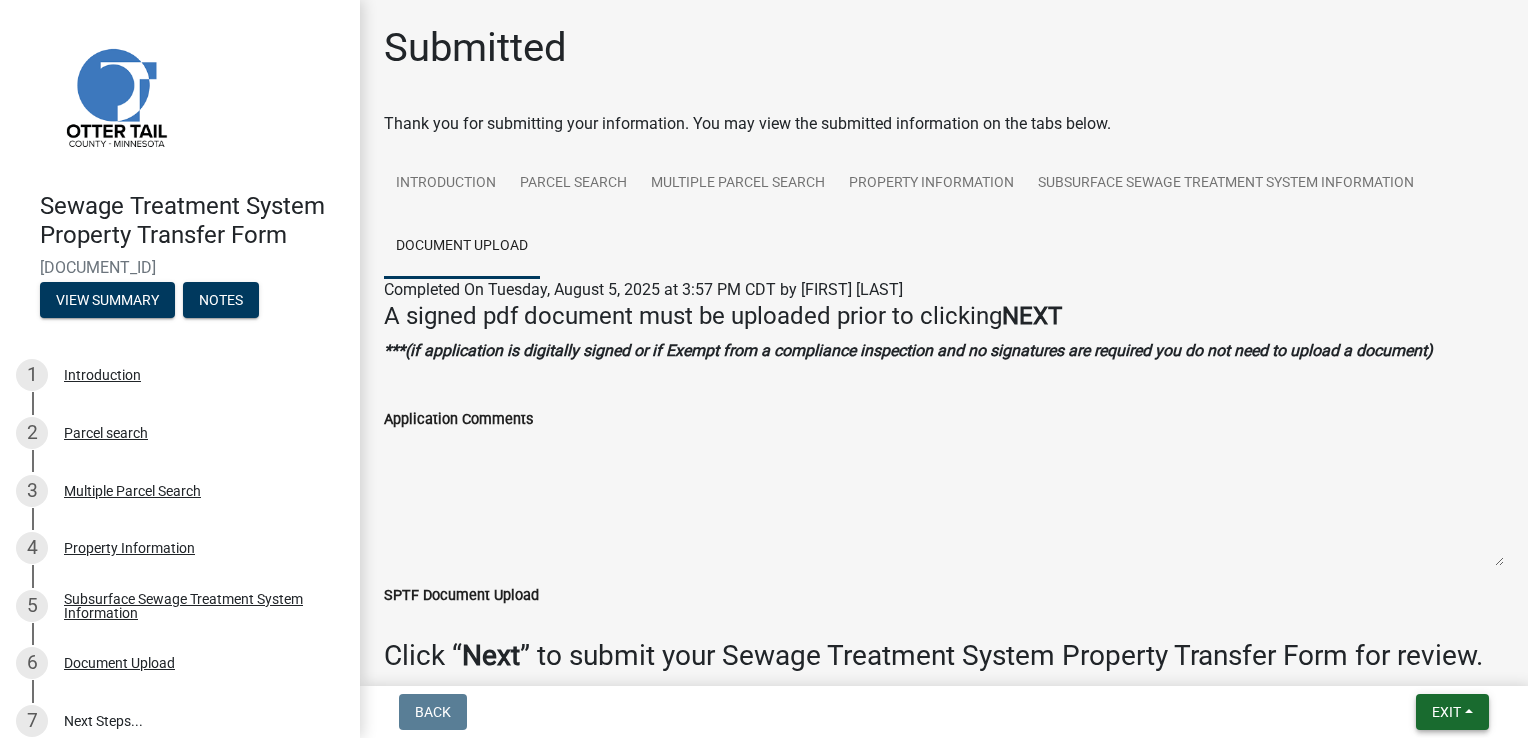 click on "Exit" at bounding box center (1446, 712) 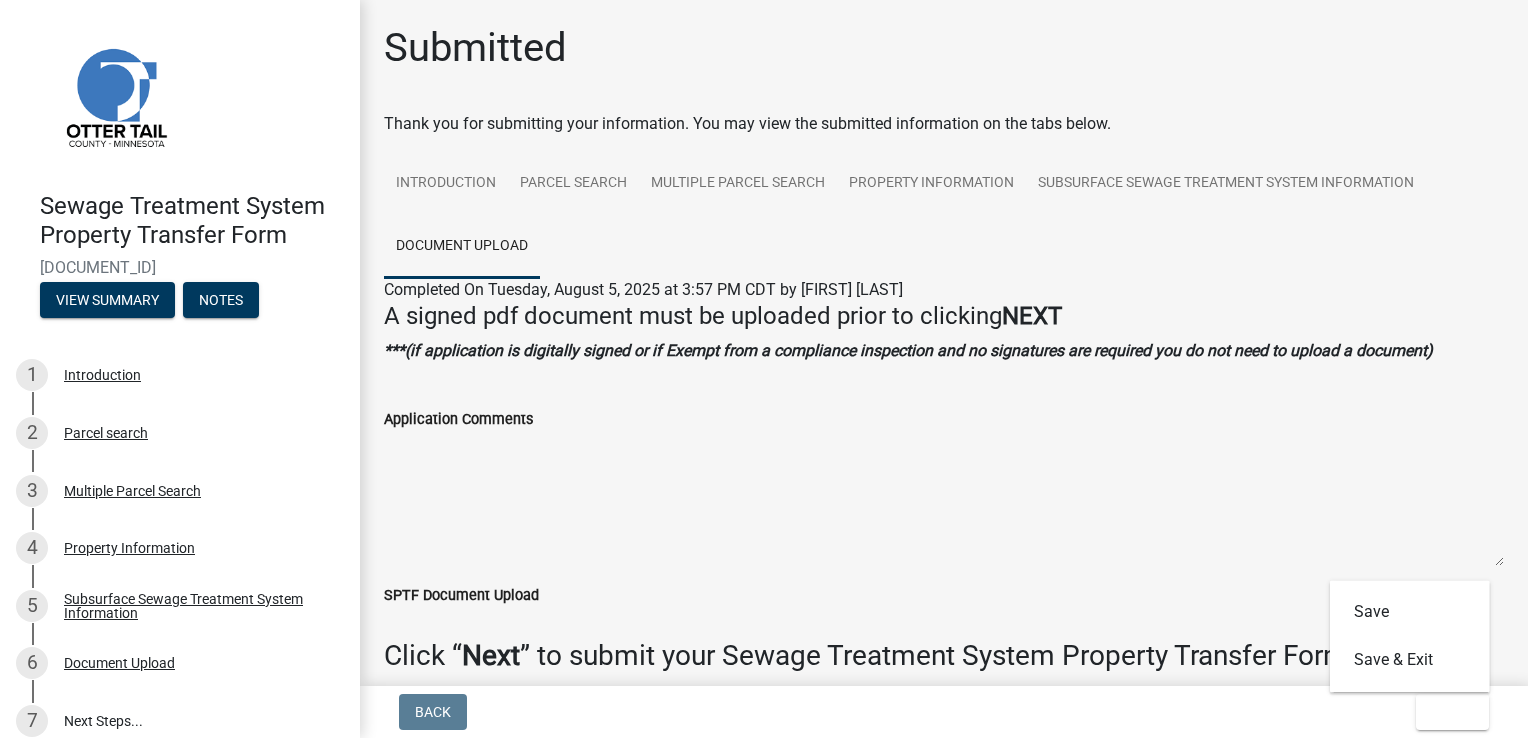 click on "Application Comments" at bounding box center (944, 499) 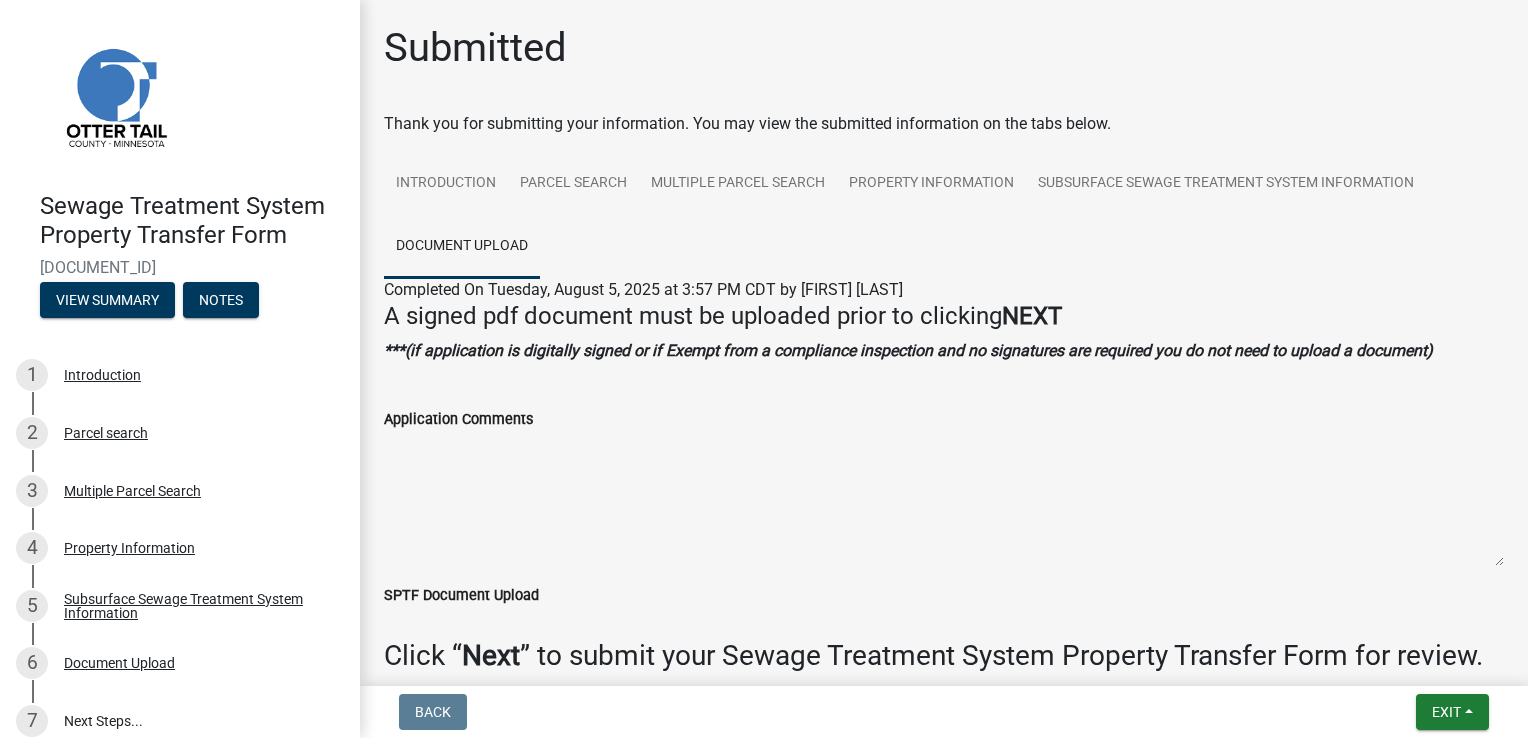 scroll, scrollTop: 0, scrollLeft: 0, axis: both 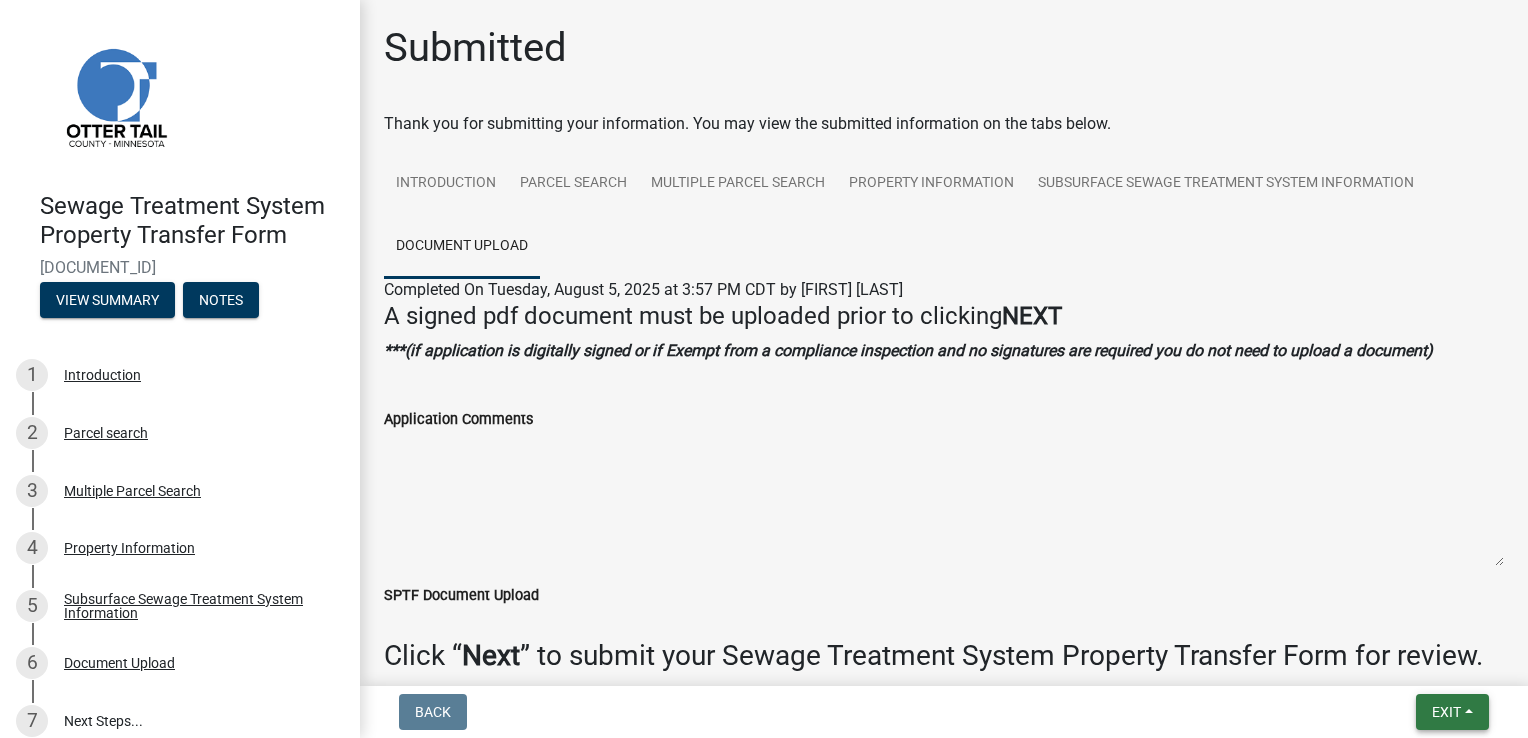 click on "Exit" at bounding box center (1452, 712) 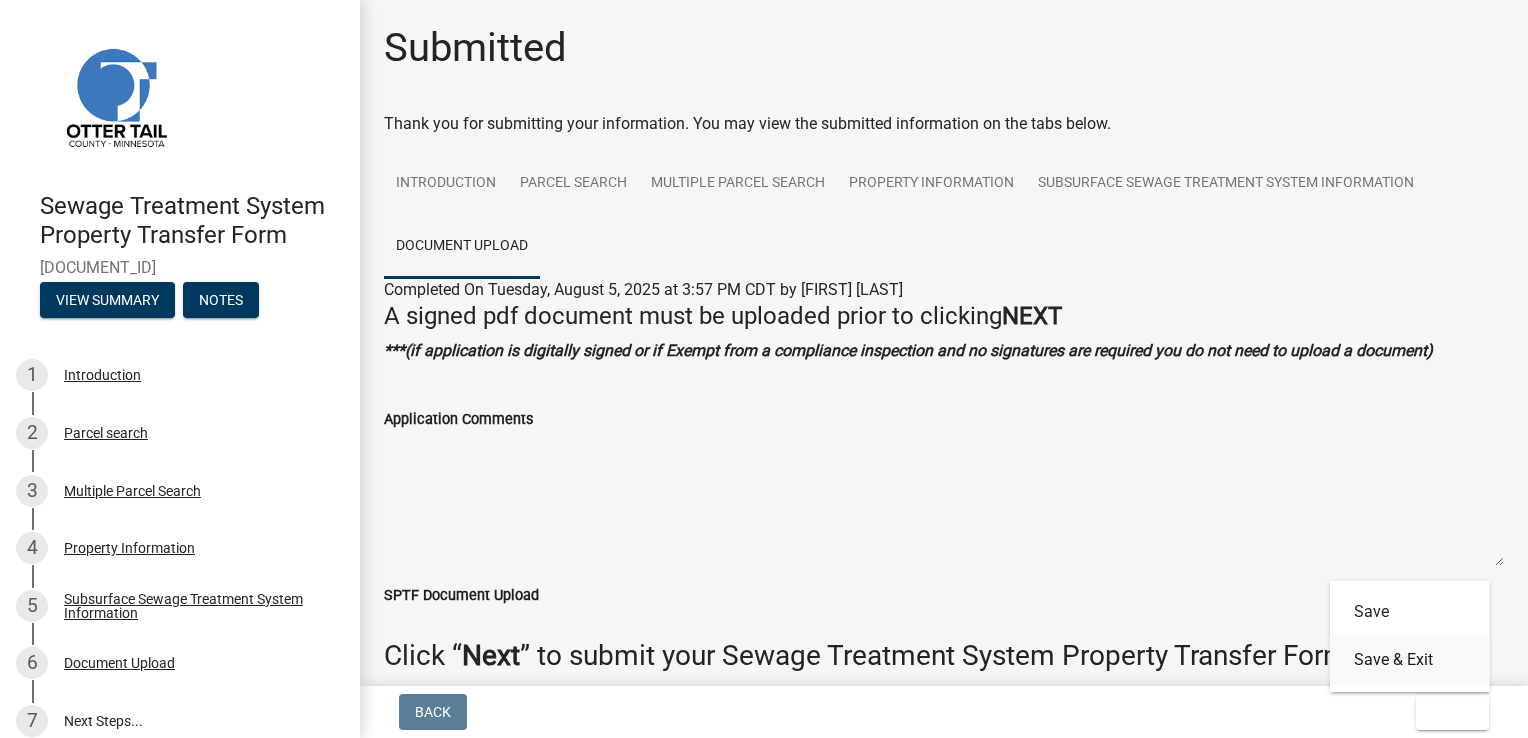 click on "Save & Exit" at bounding box center (1410, 660) 